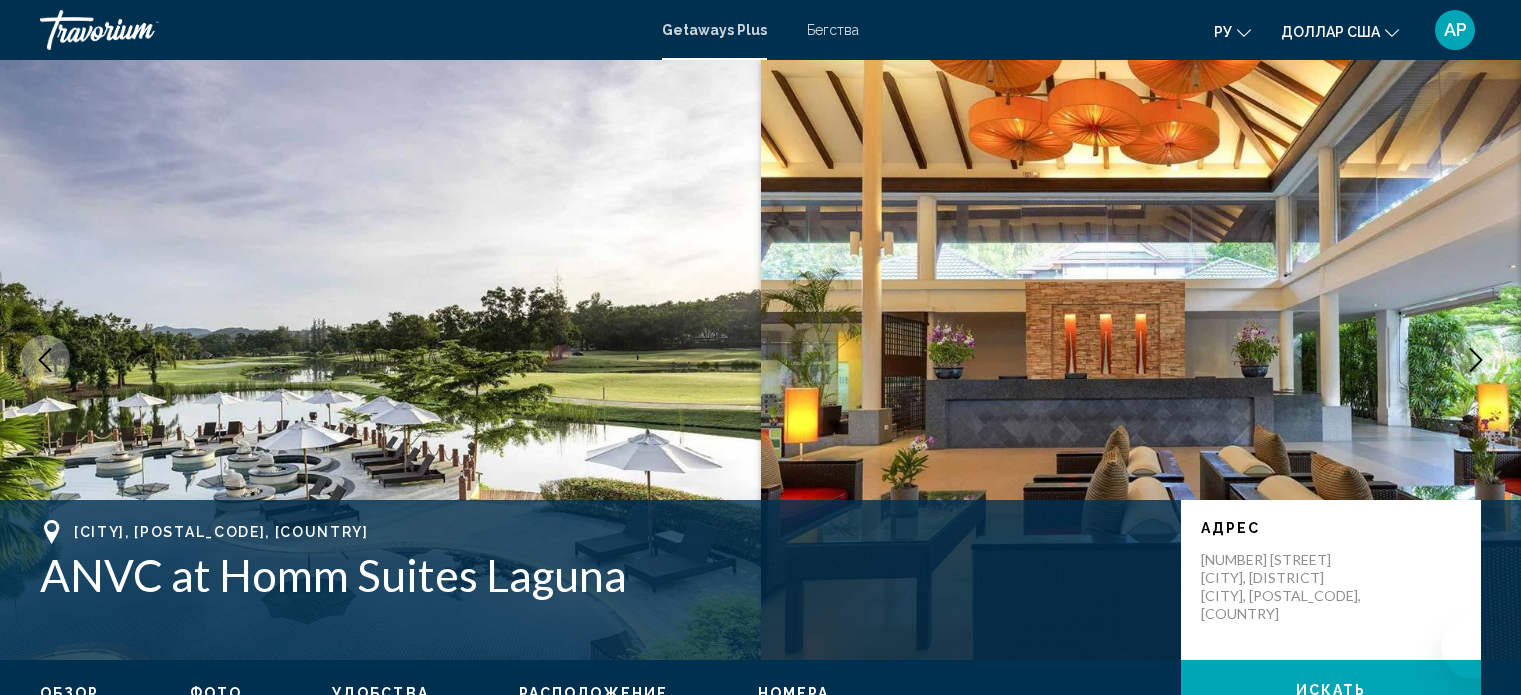 scroll, scrollTop: 0, scrollLeft: 0, axis: both 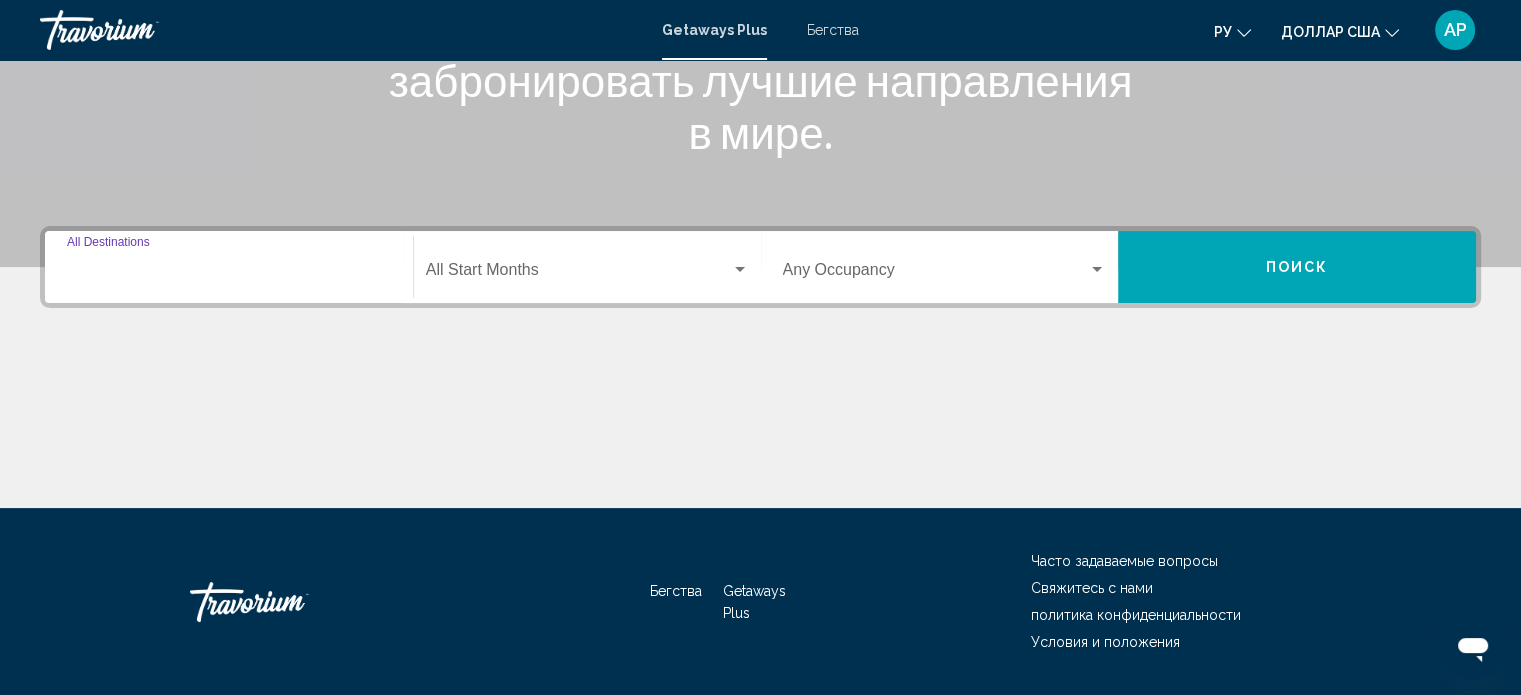 click on "Destination All Destinations" at bounding box center [229, 274] 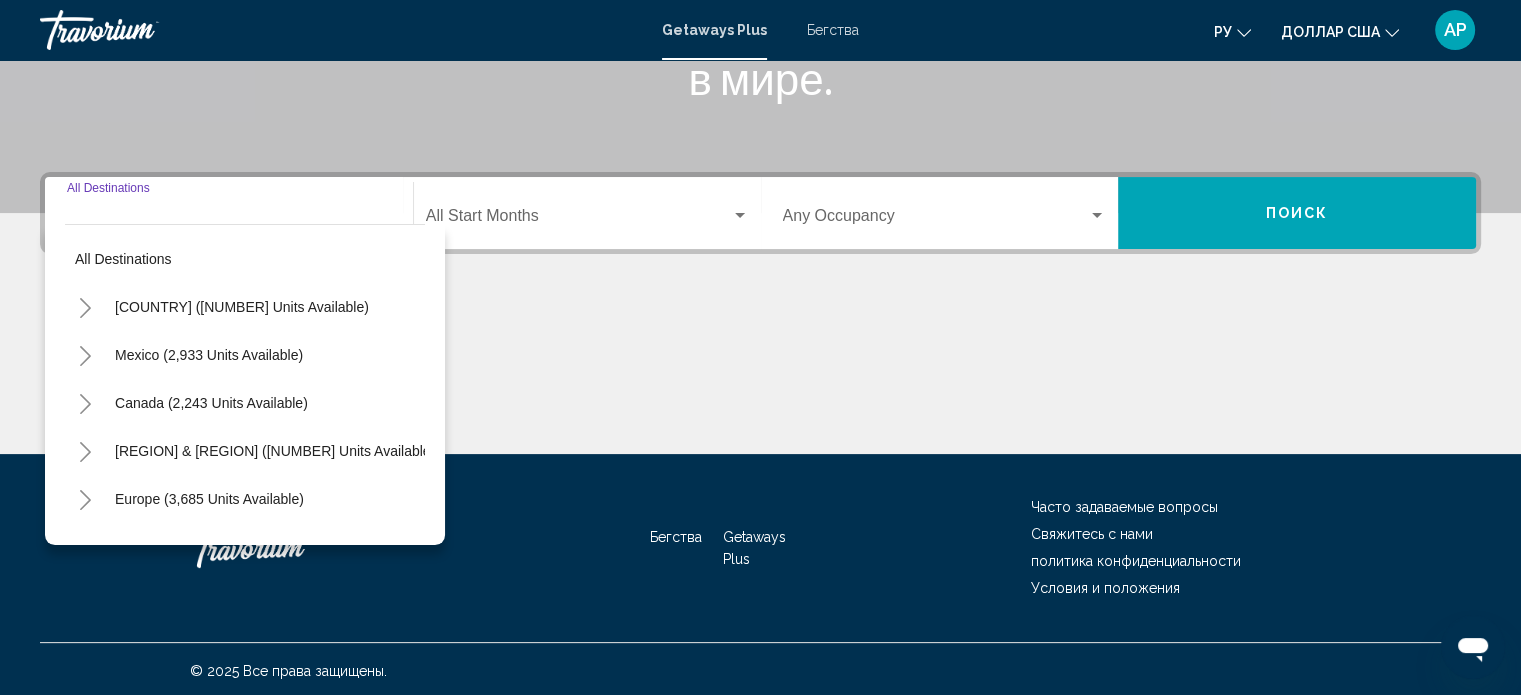 scroll, scrollTop: 390, scrollLeft: 0, axis: vertical 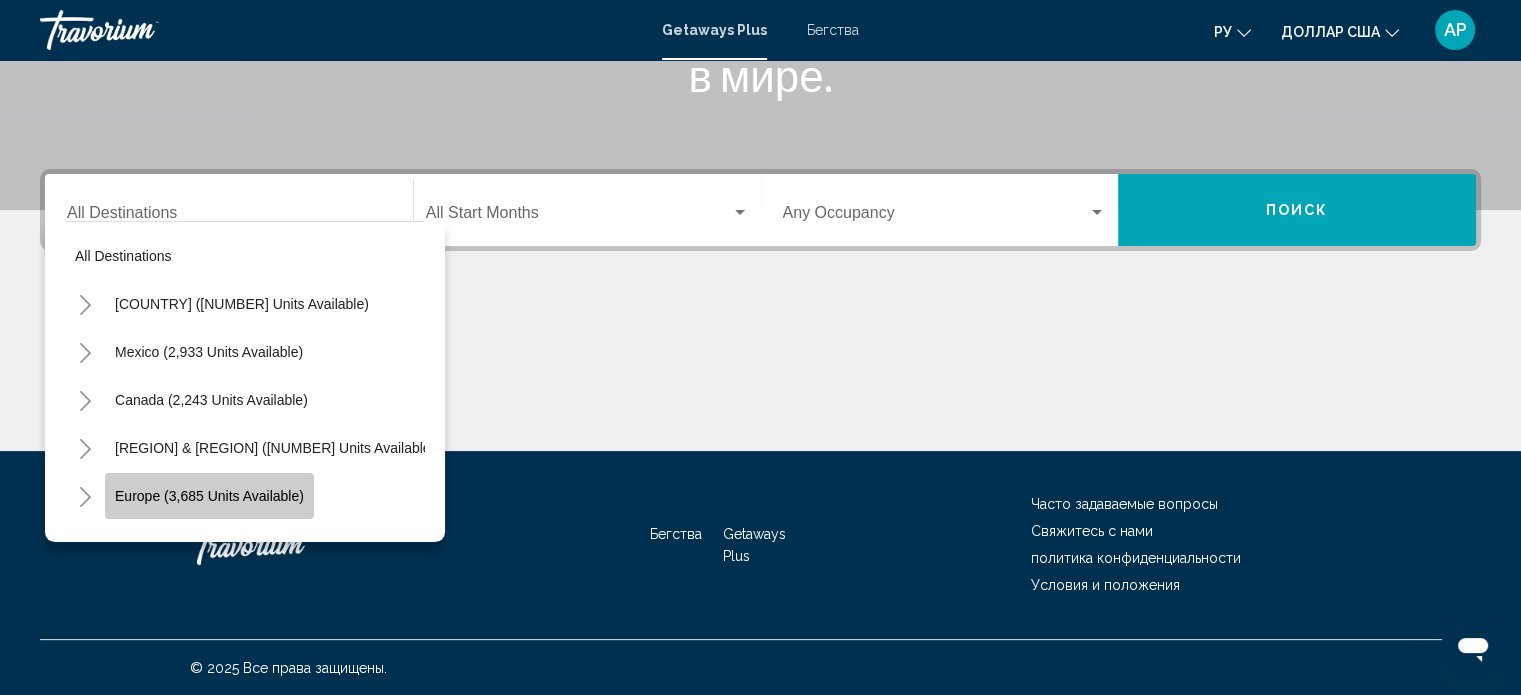 click on "Europe (3,685 units available)" 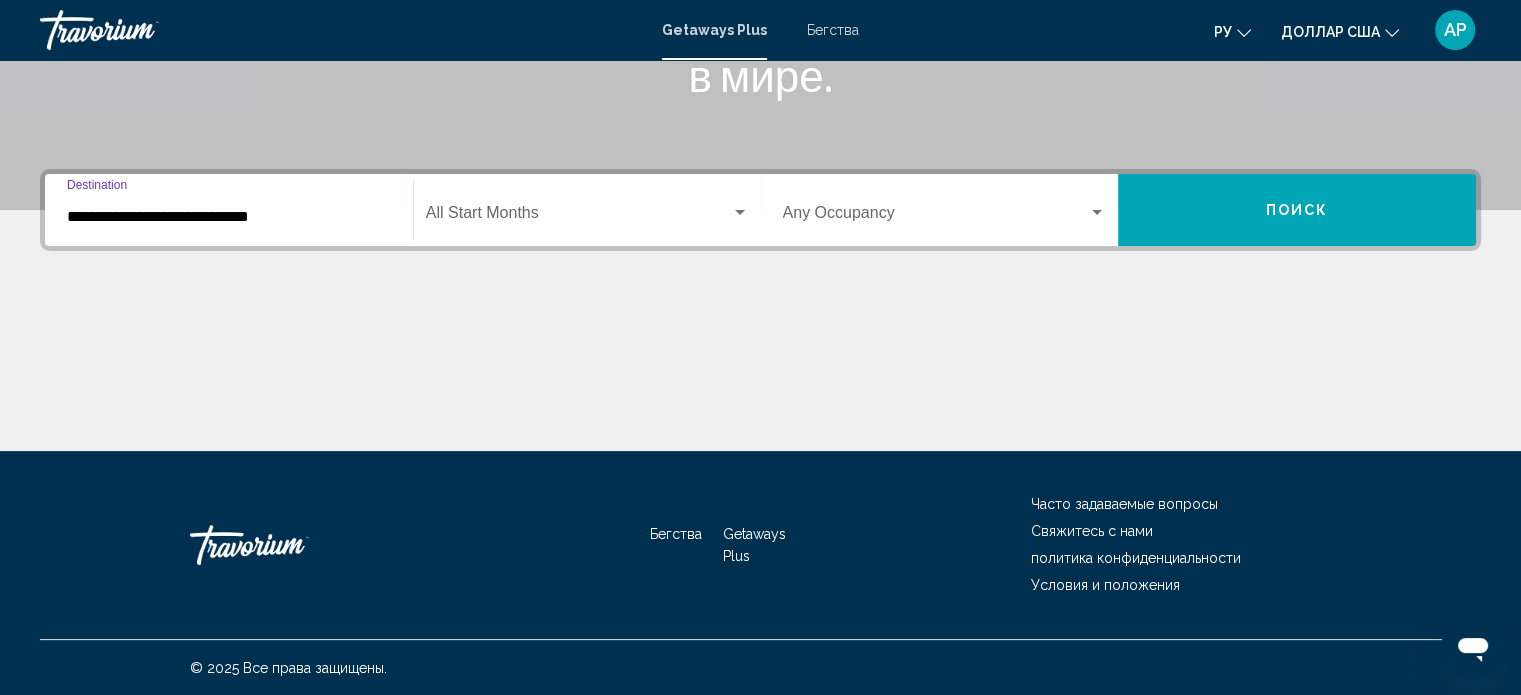 click at bounding box center (578, 217) 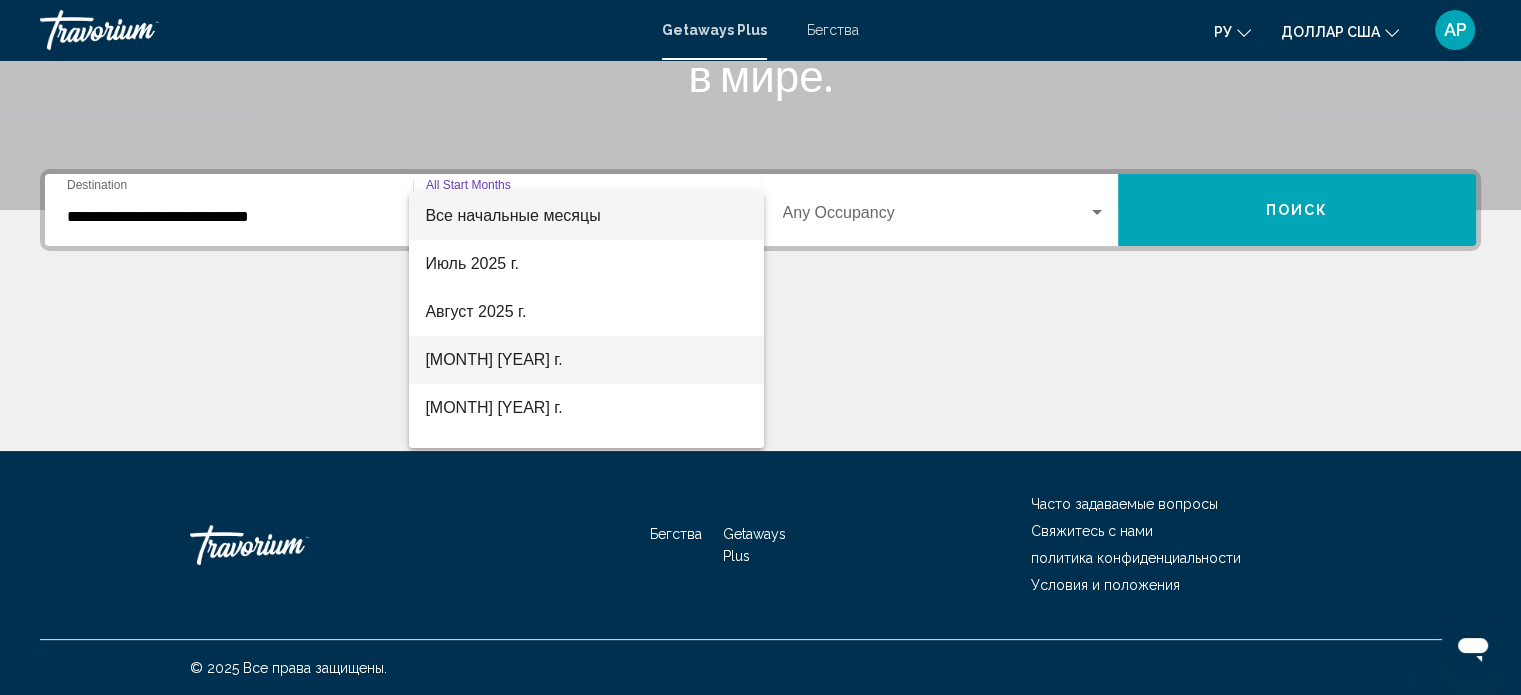click on "[MONTH] [YEAR] г." at bounding box center (493, 359) 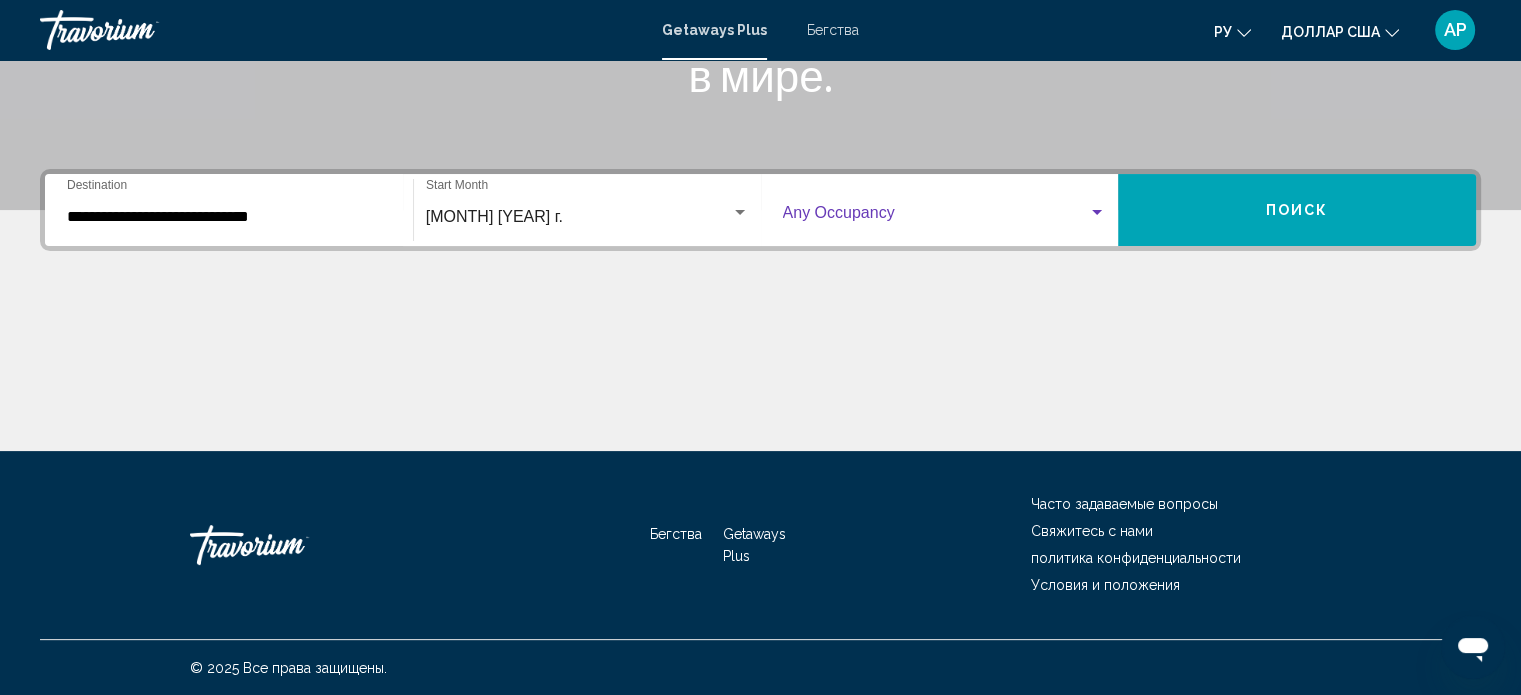 click at bounding box center (1097, 213) 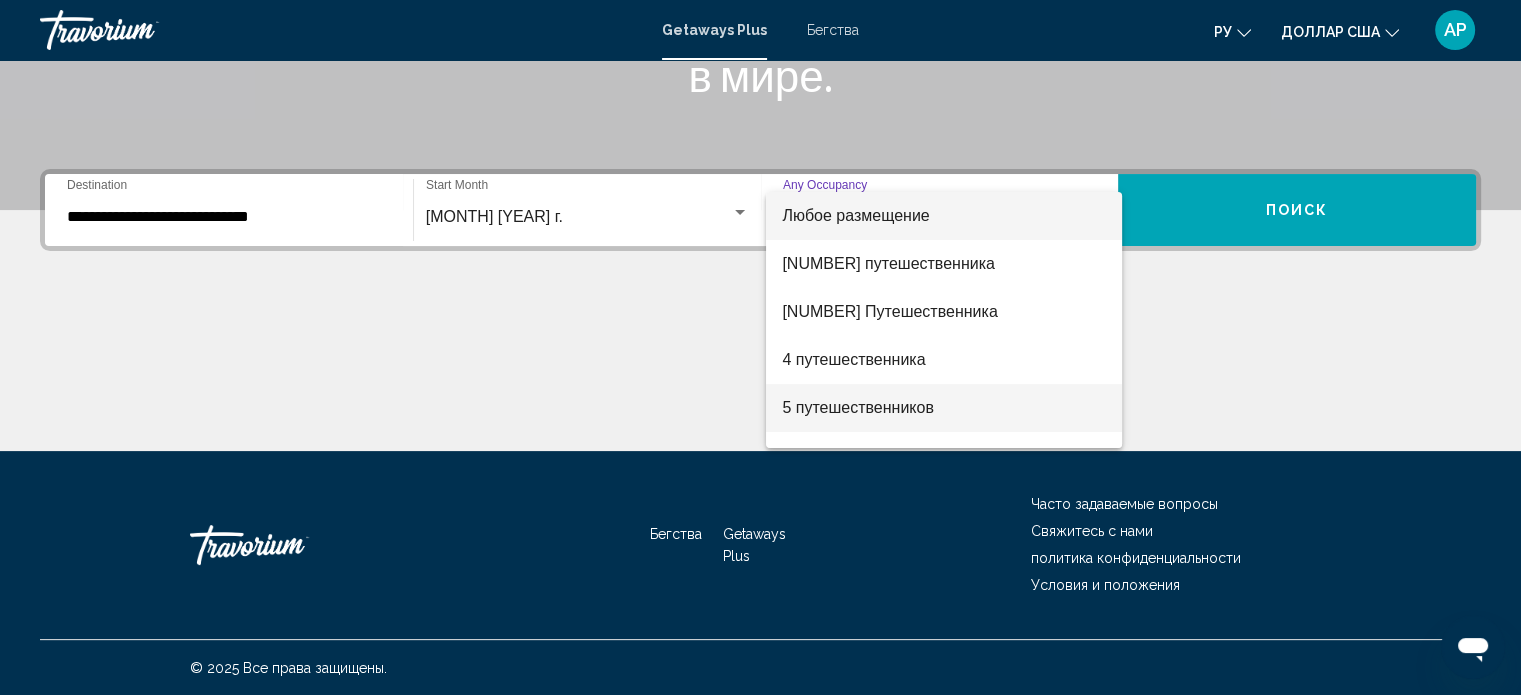 click on "5 путешественников" at bounding box center (858, 407) 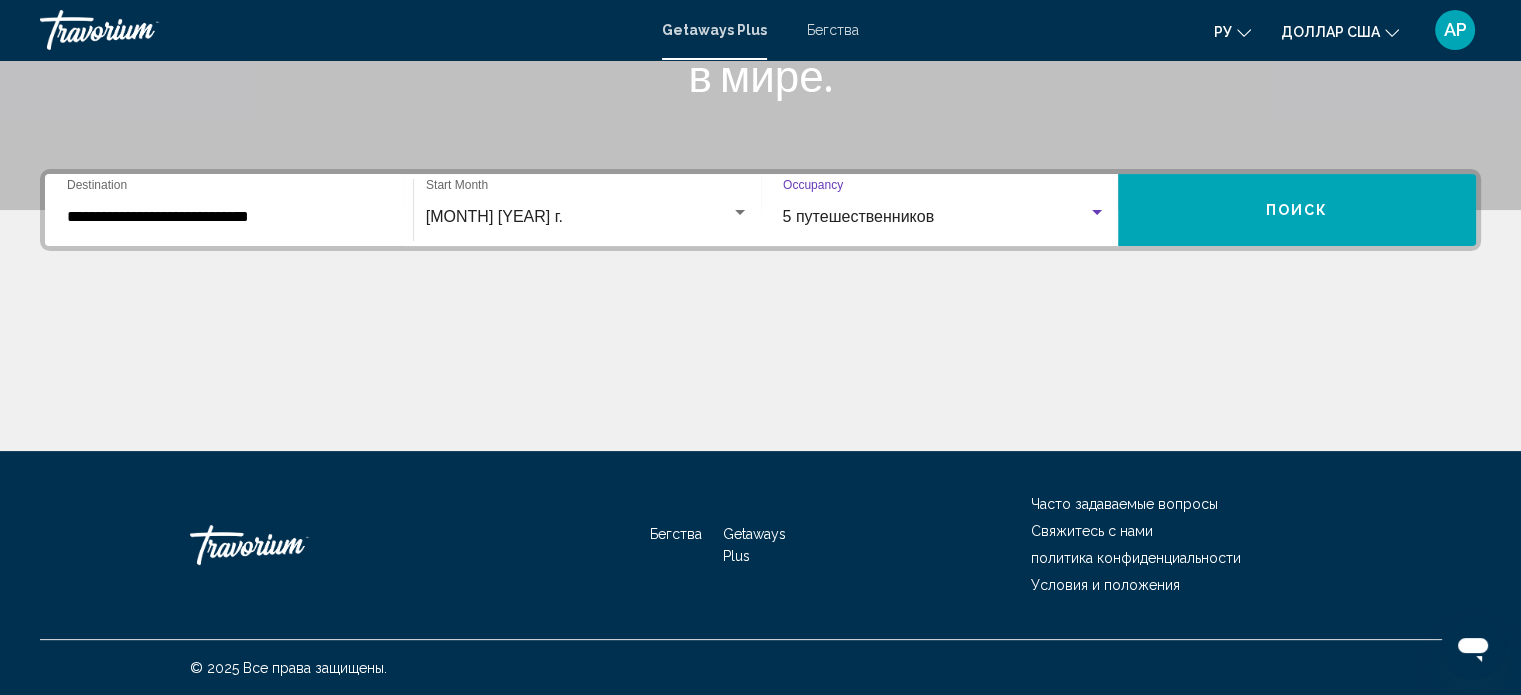 click on "Поиск" at bounding box center [1297, 210] 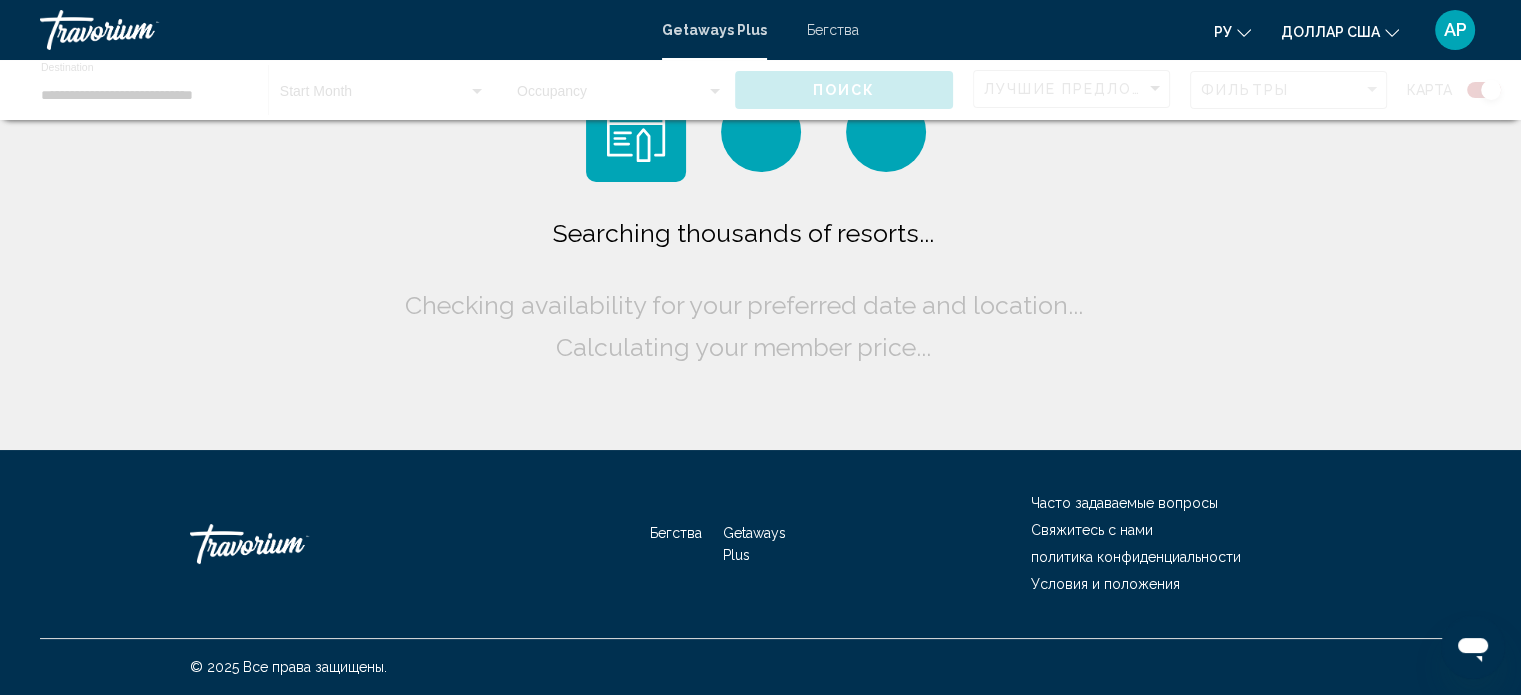scroll, scrollTop: 0, scrollLeft: 0, axis: both 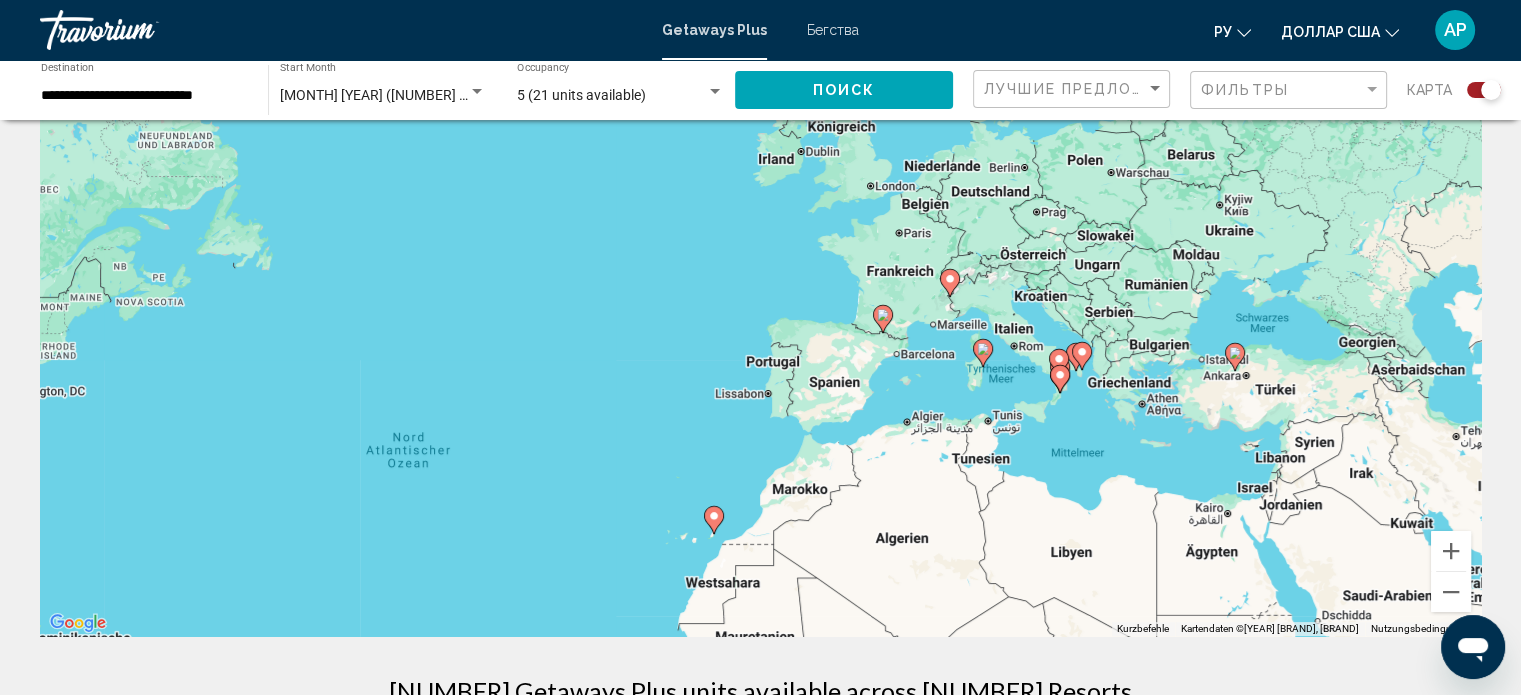 click on "5 (21 units available)" at bounding box center [581, 95] 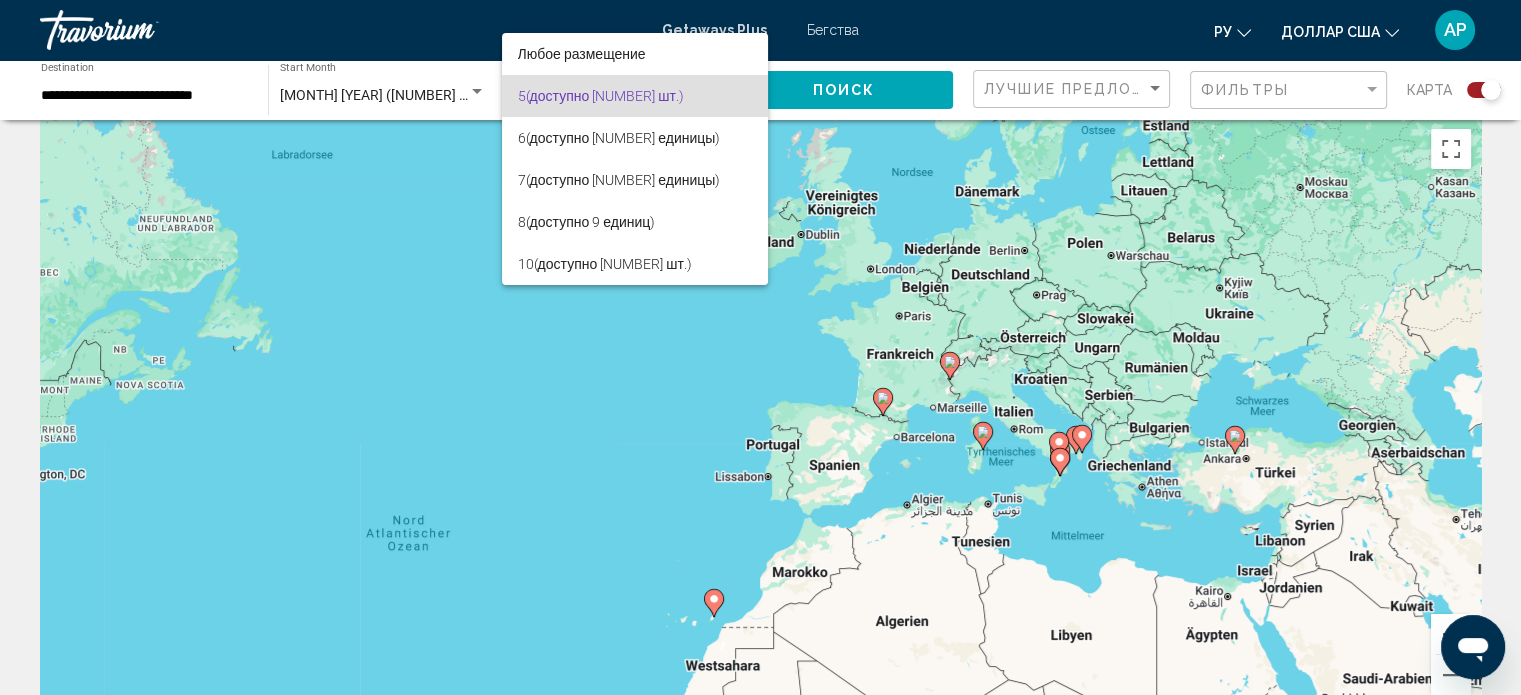 scroll, scrollTop: 0, scrollLeft: 0, axis: both 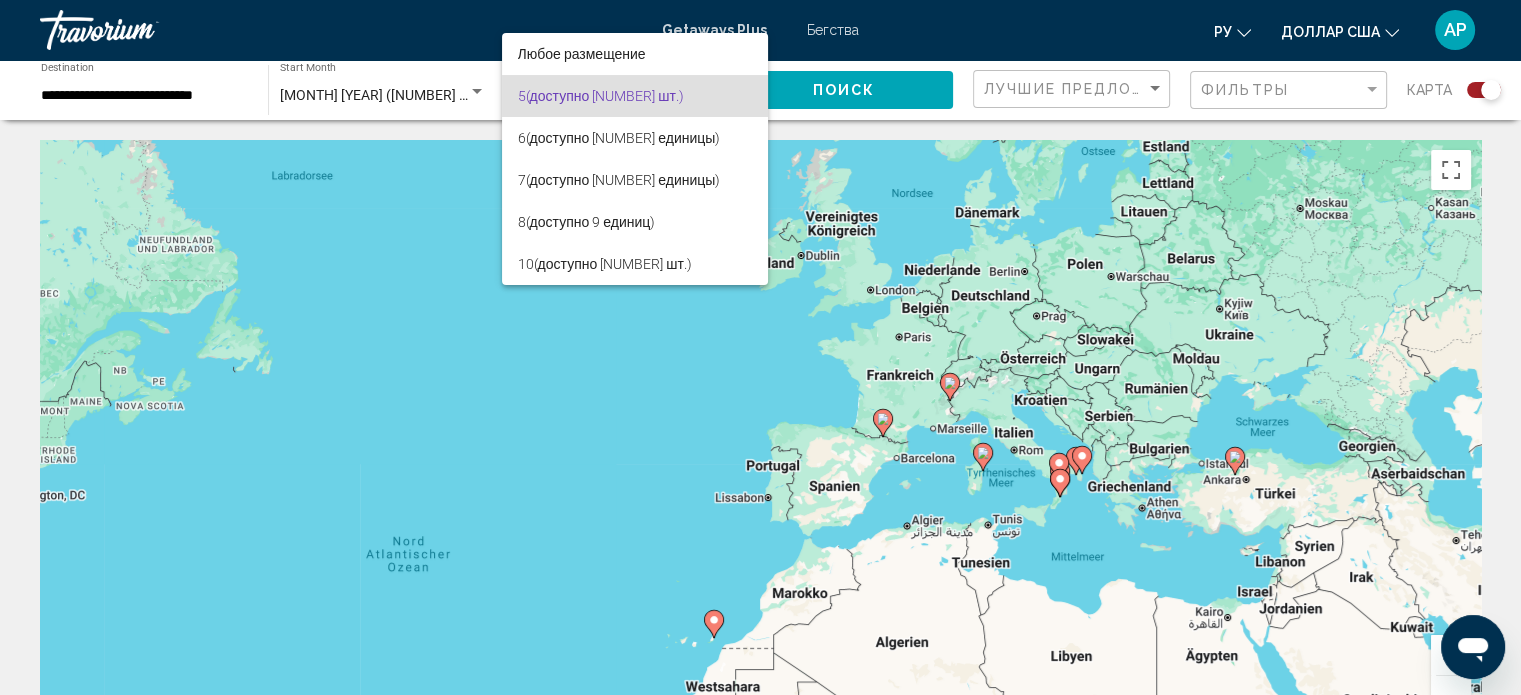 click on "(доступно [NUMBER] шт.)" at bounding box center [605, 96] 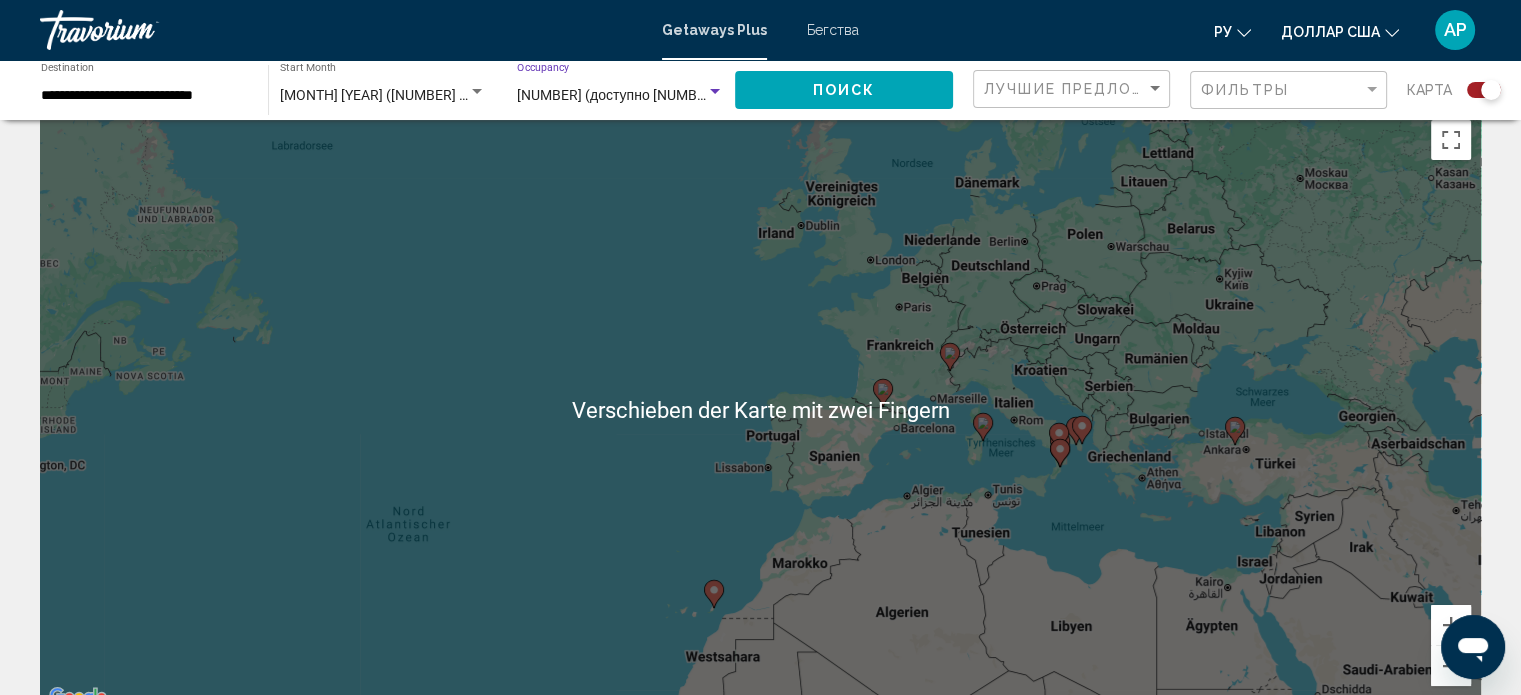 scroll, scrollTop: 15, scrollLeft: 0, axis: vertical 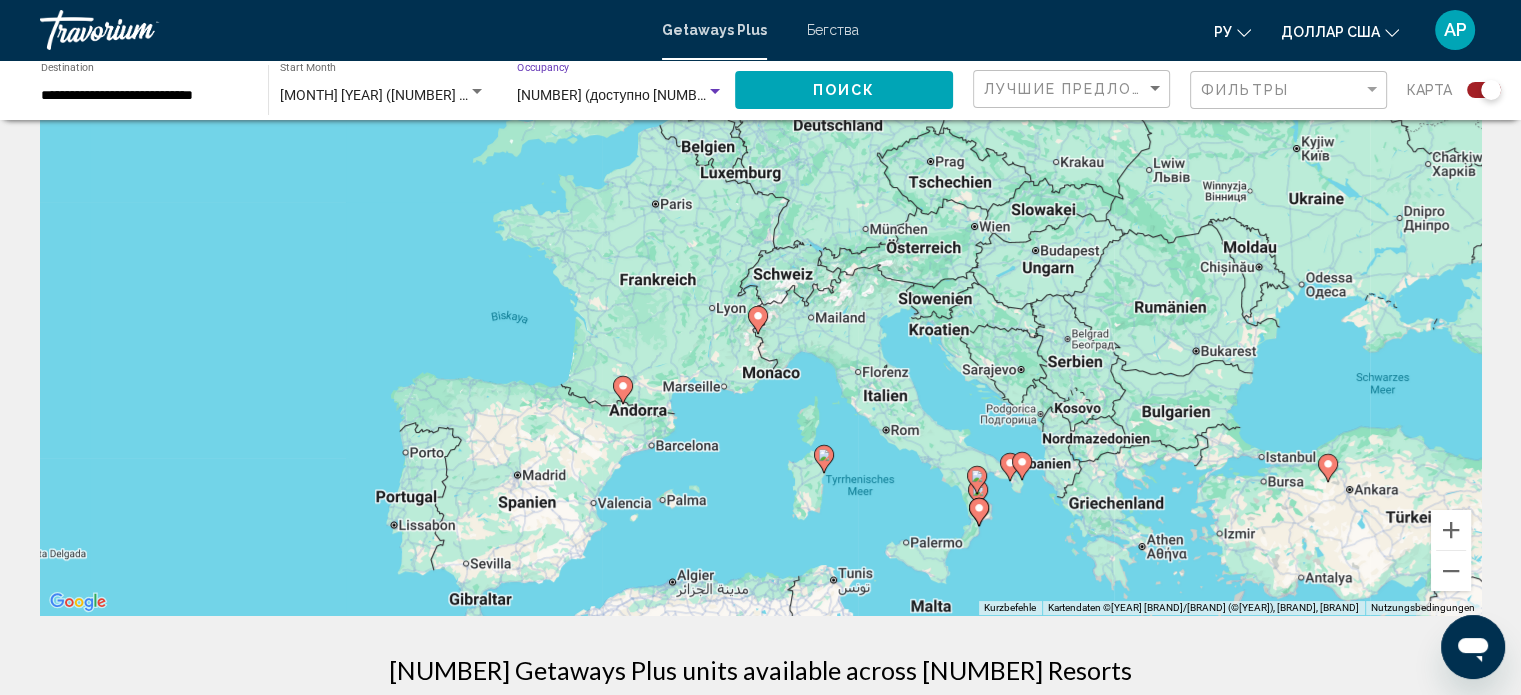 click at bounding box center (715, 91) 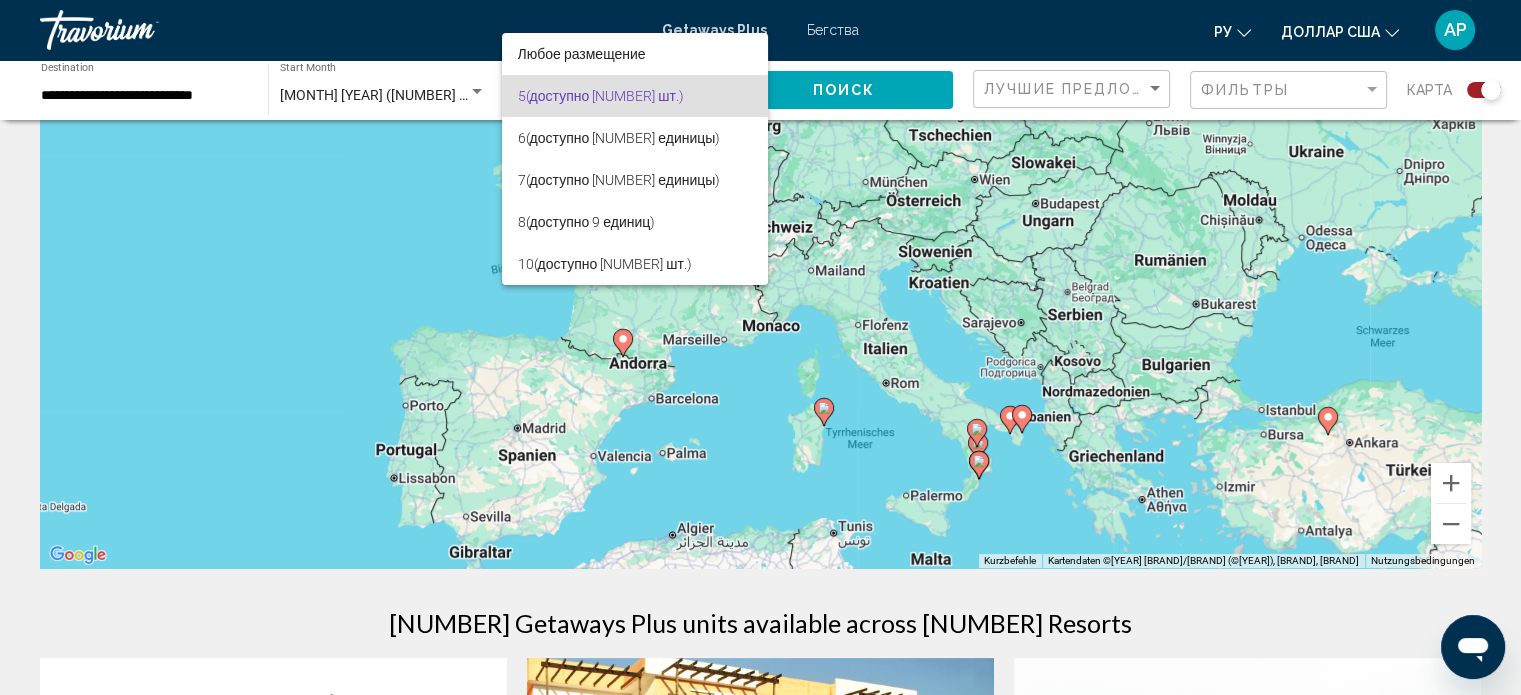 scroll, scrollTop: 500, scrollLeft: 0, axis: vertical 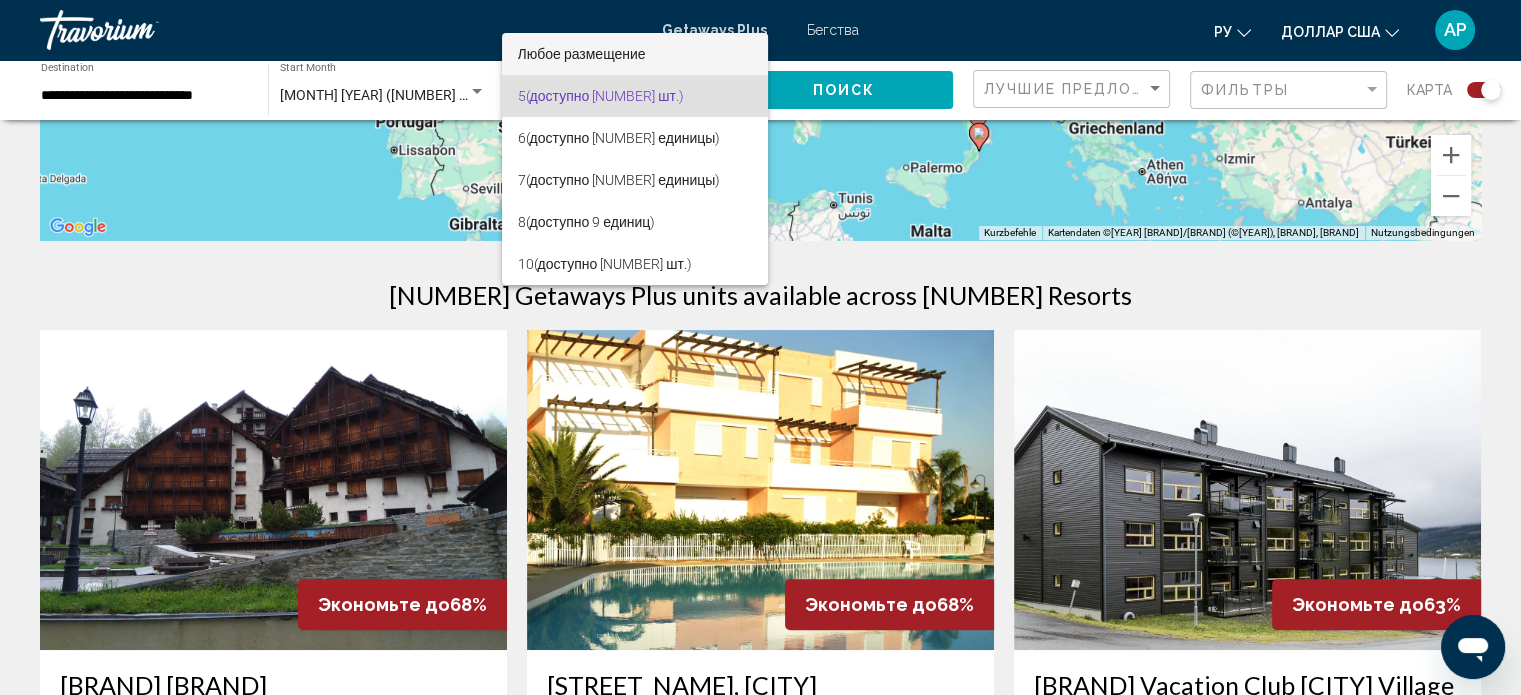 click on "Любое размещение" at bounding box center (582, 54) 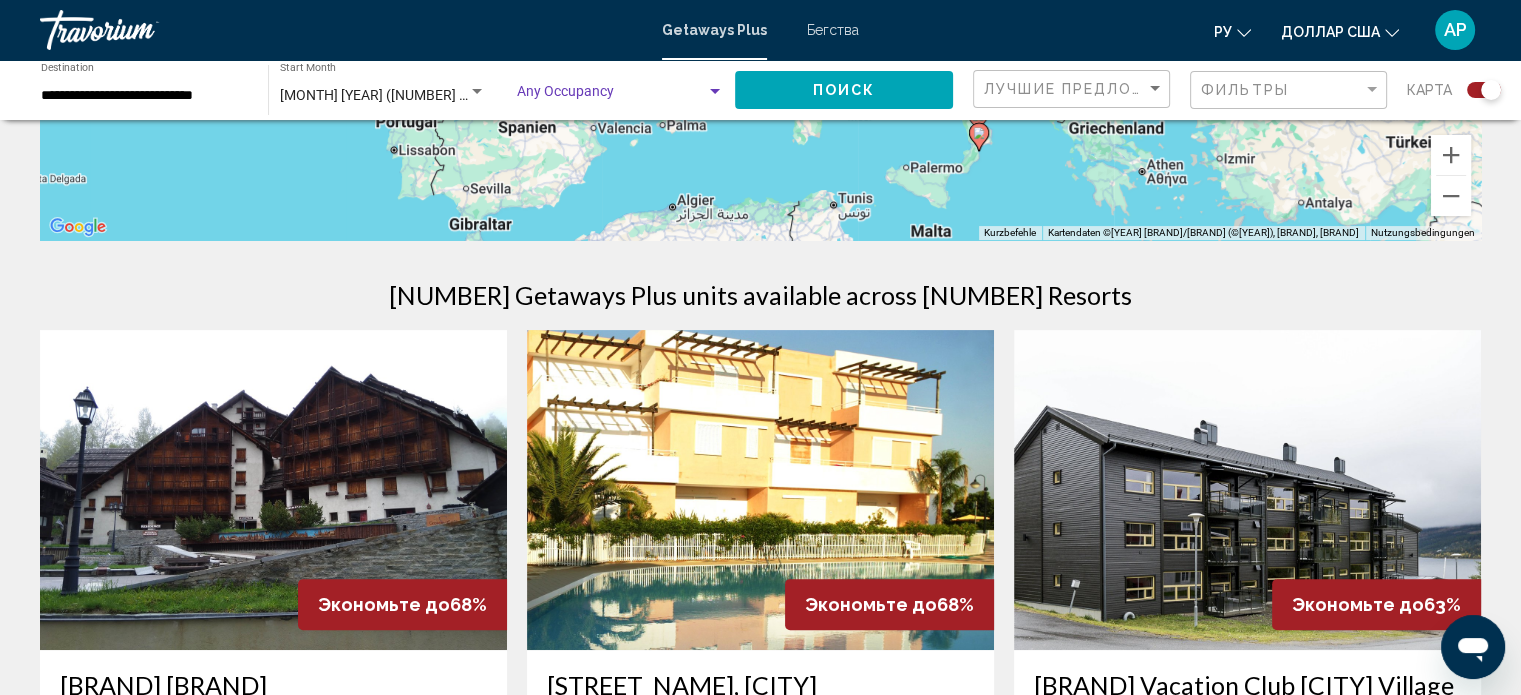 click at bounding box center (715, 92) 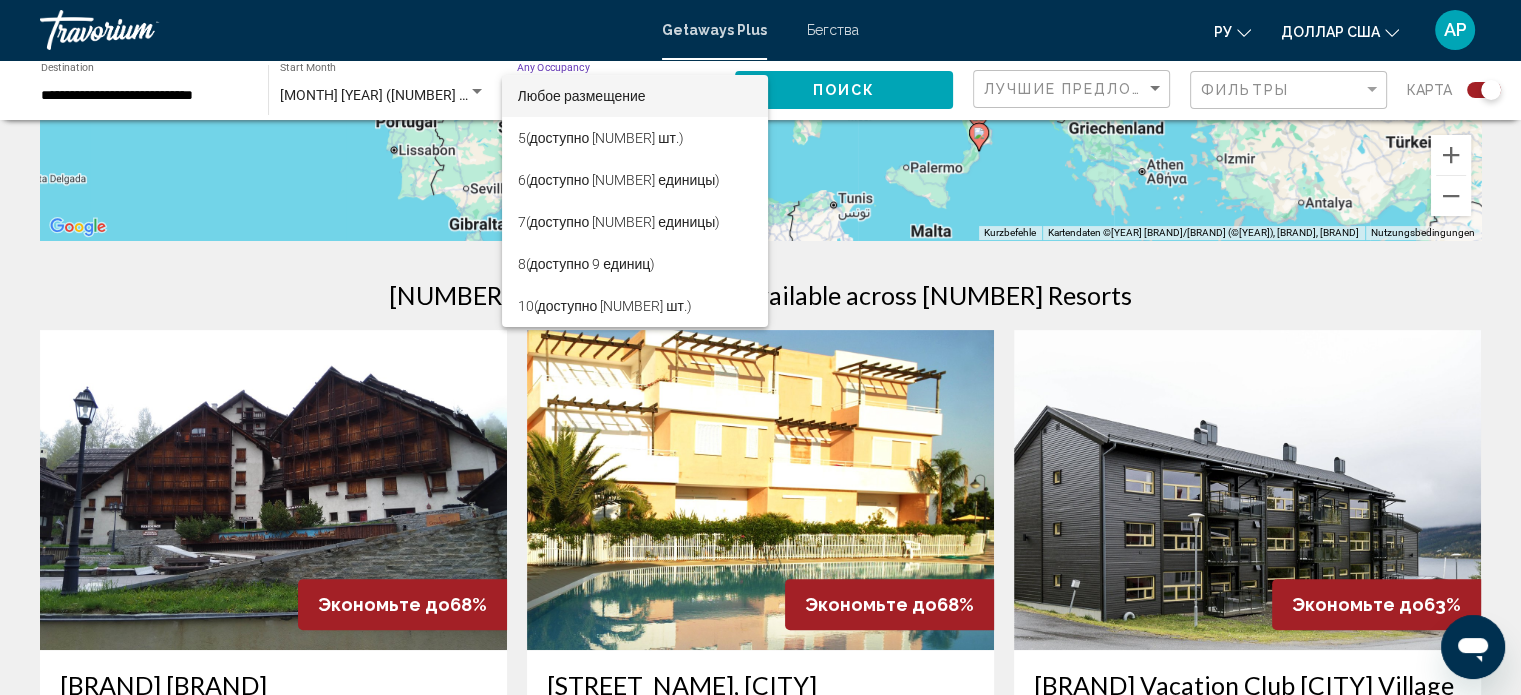 click on "Любое размещение" at bounding box center [582, 96] 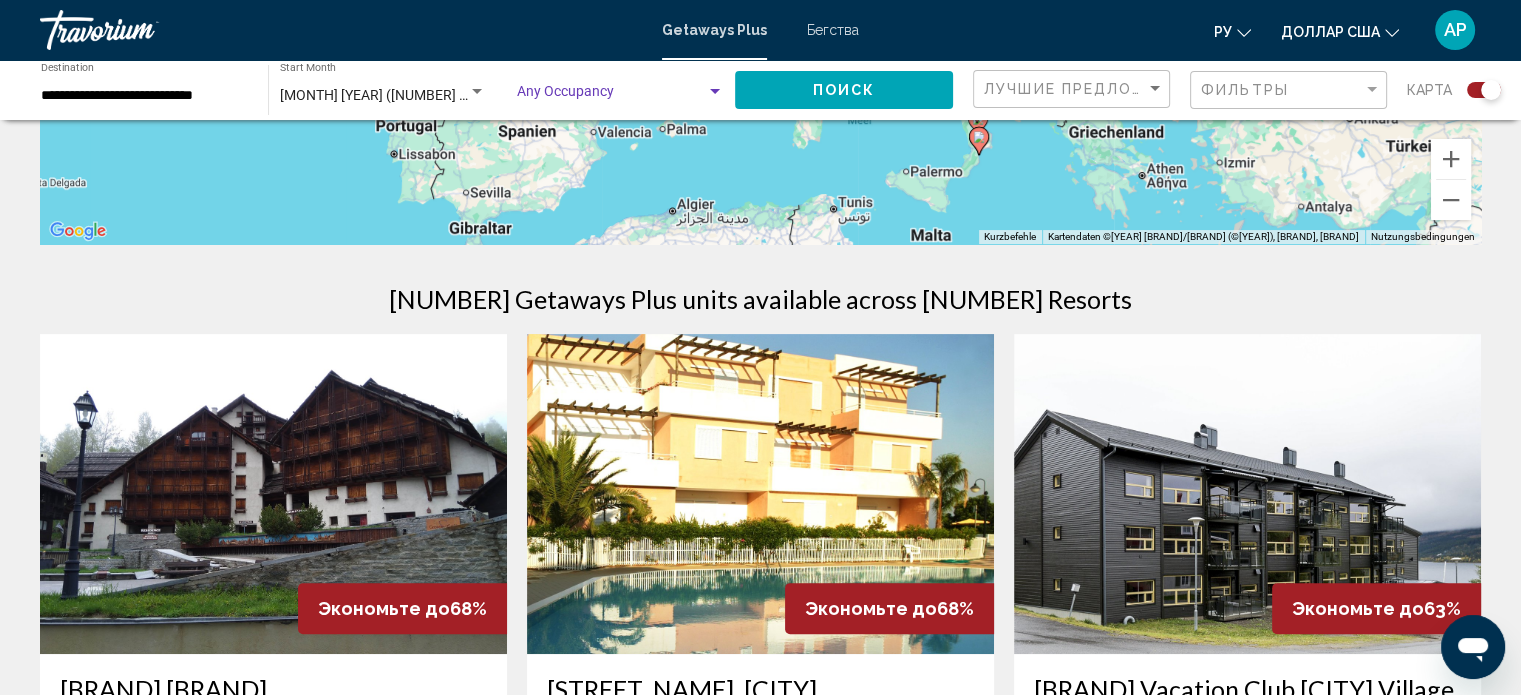scroll, scrollTop: 500, scrollLeft: 0, axis: vertical 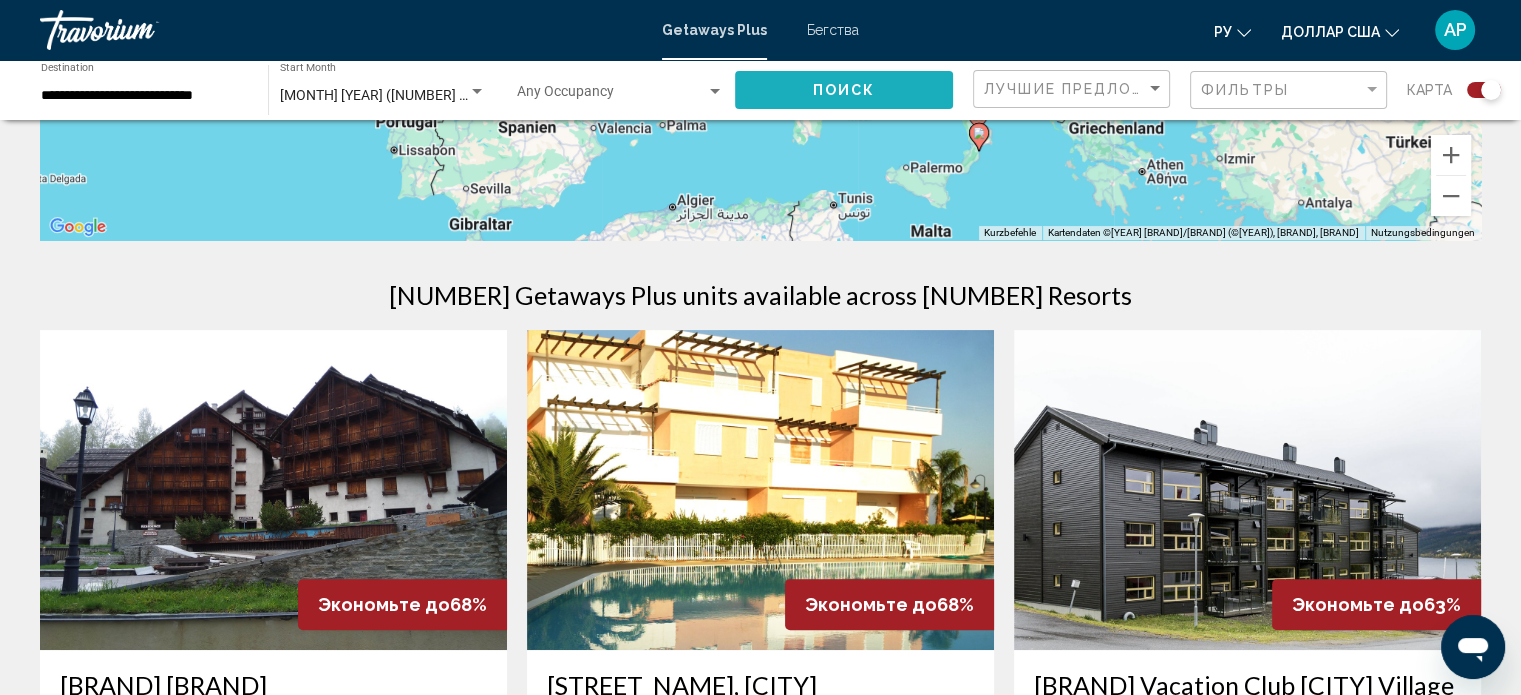 click on "Поиск" 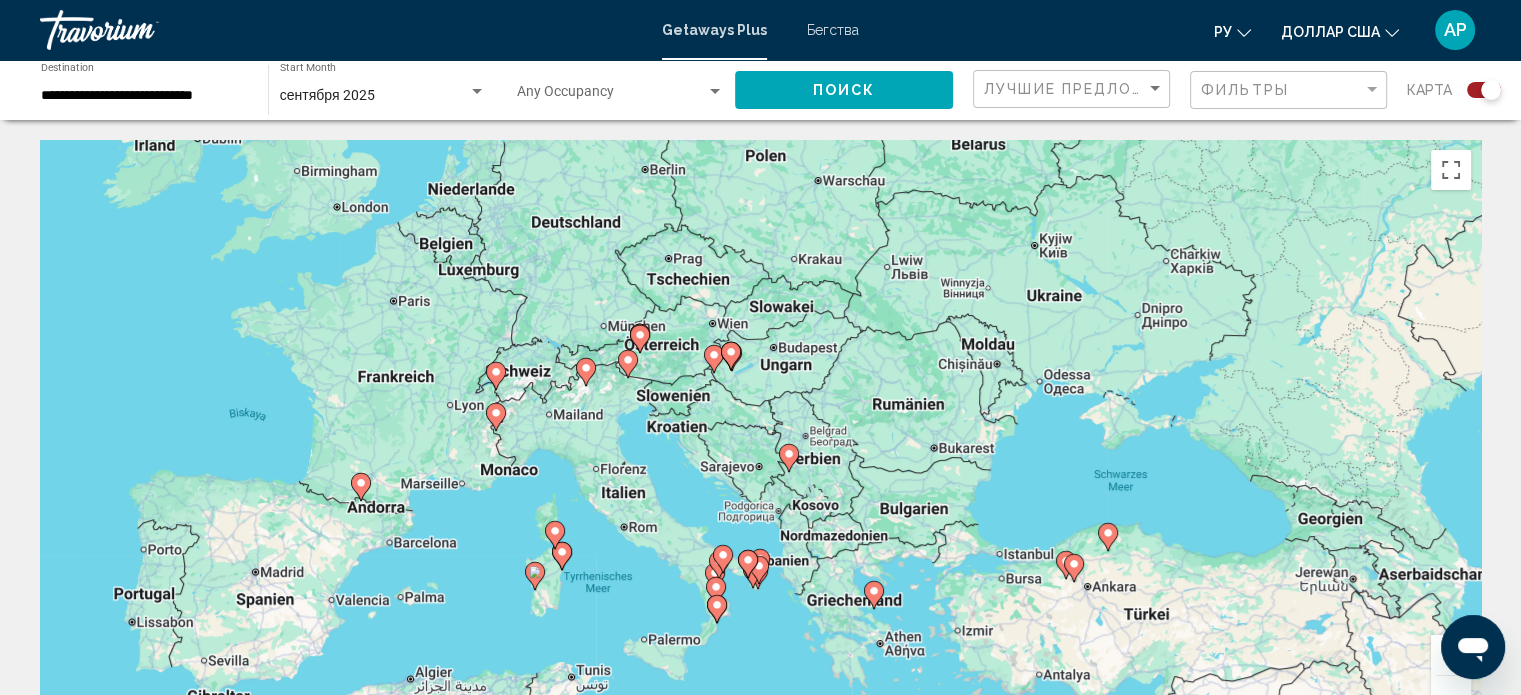 click 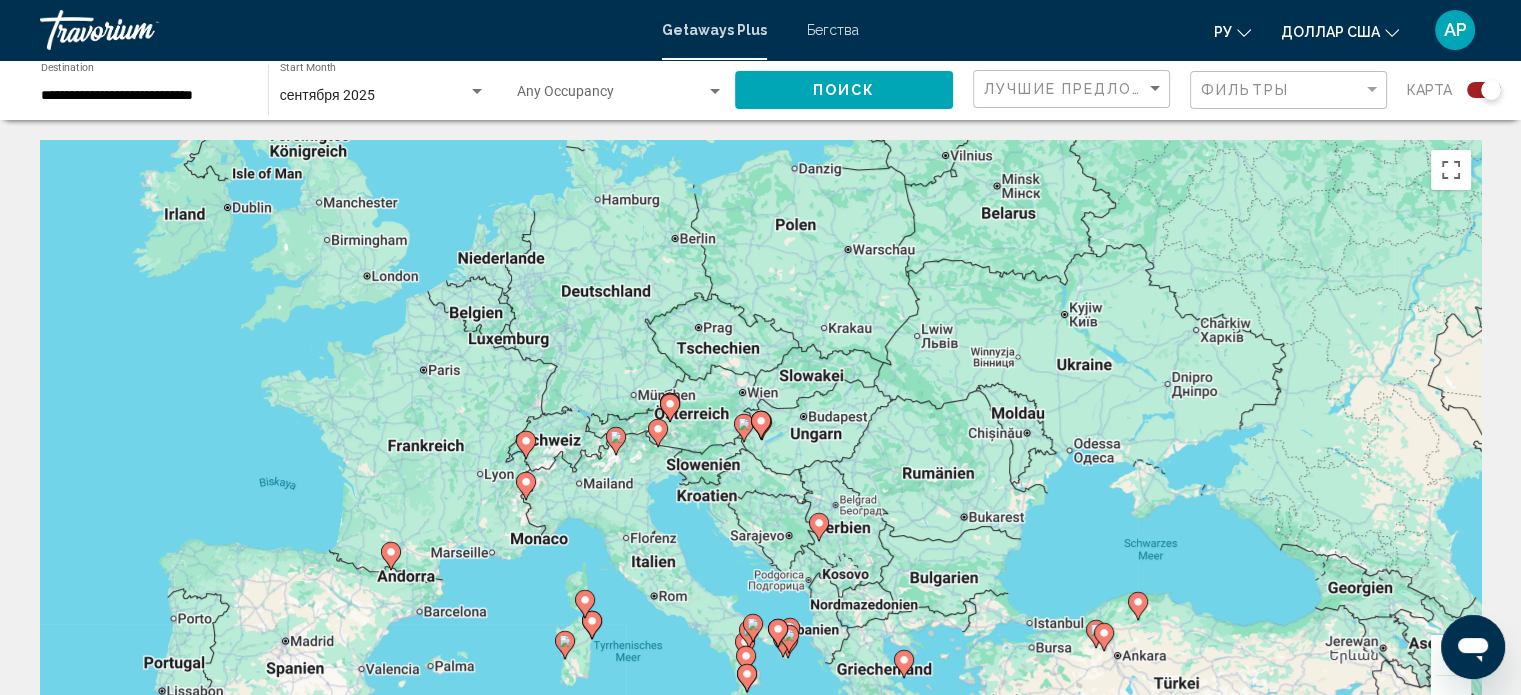 click 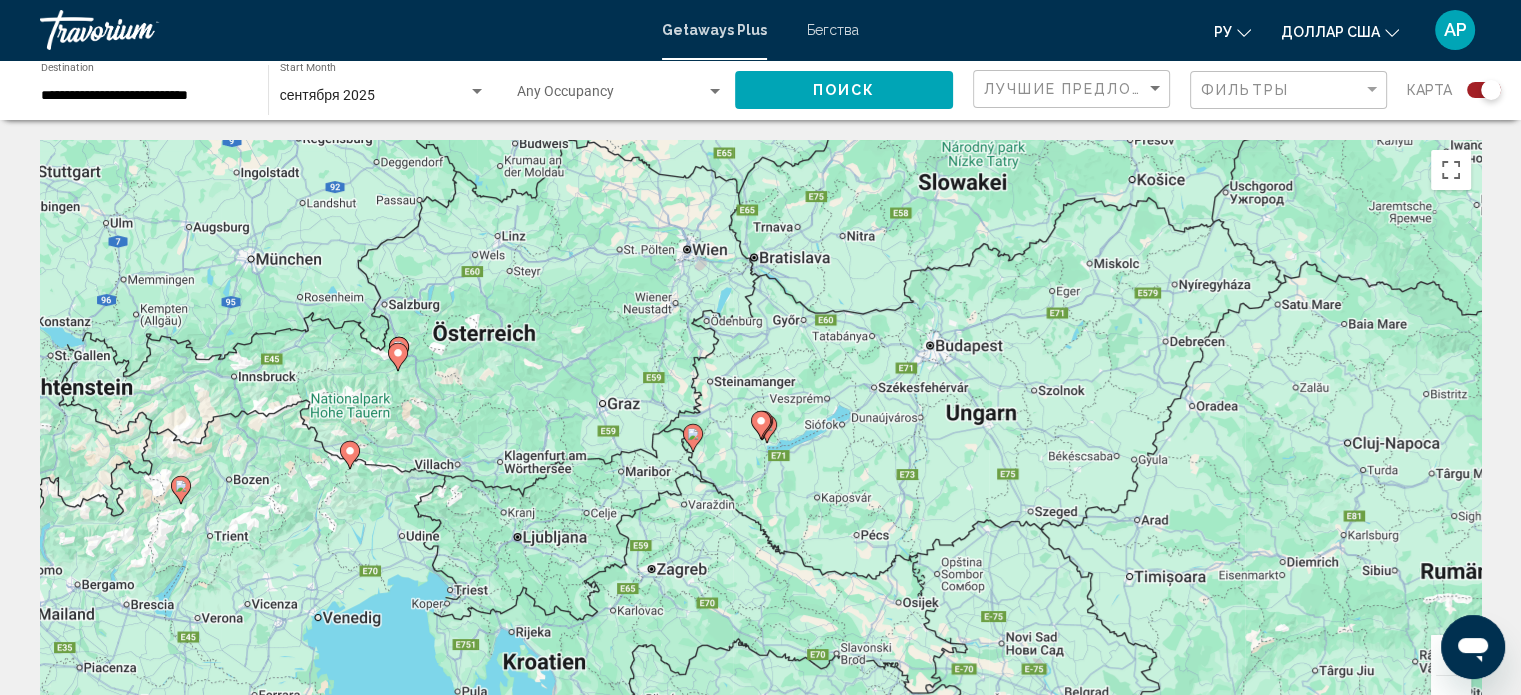 drag, startPoint x: 762, startPoint y: 428, endPoint x: 775, endPoint y: 430, distance: 13.152946 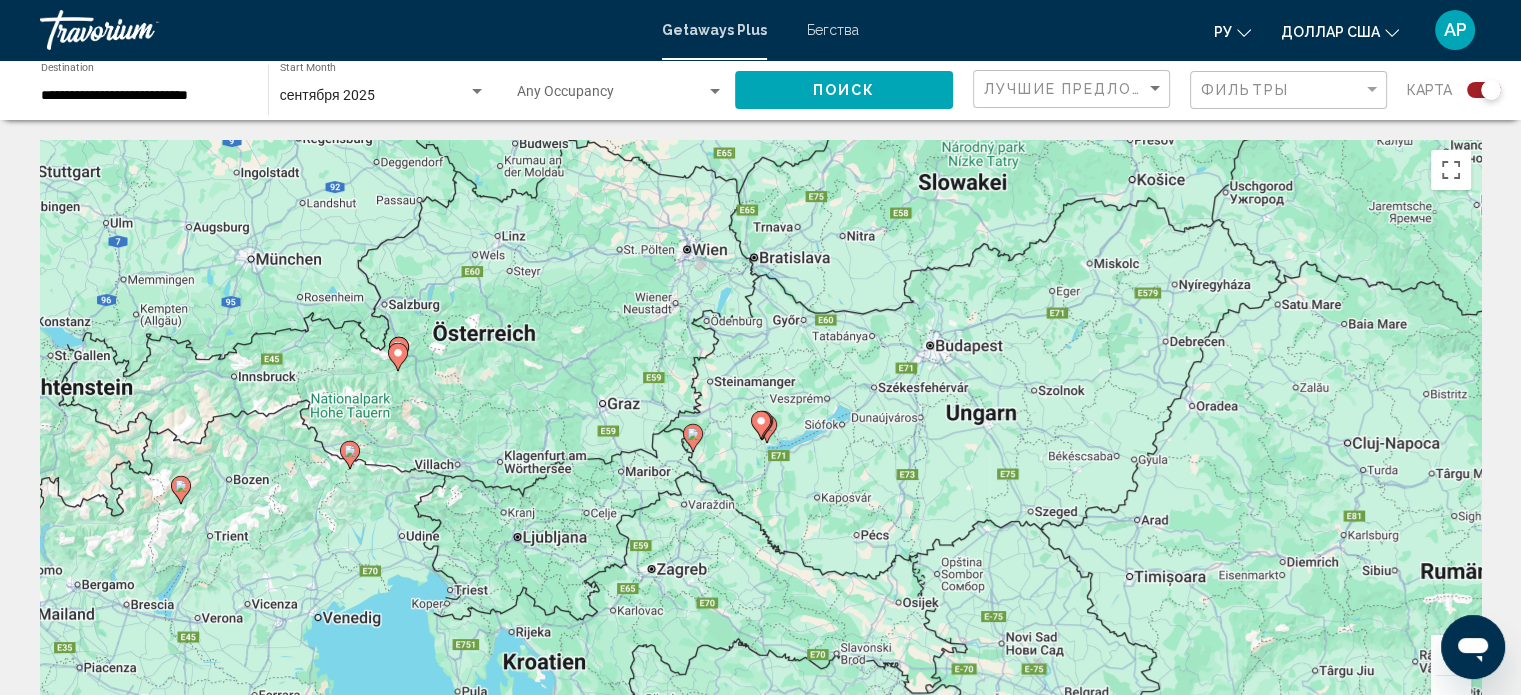 click 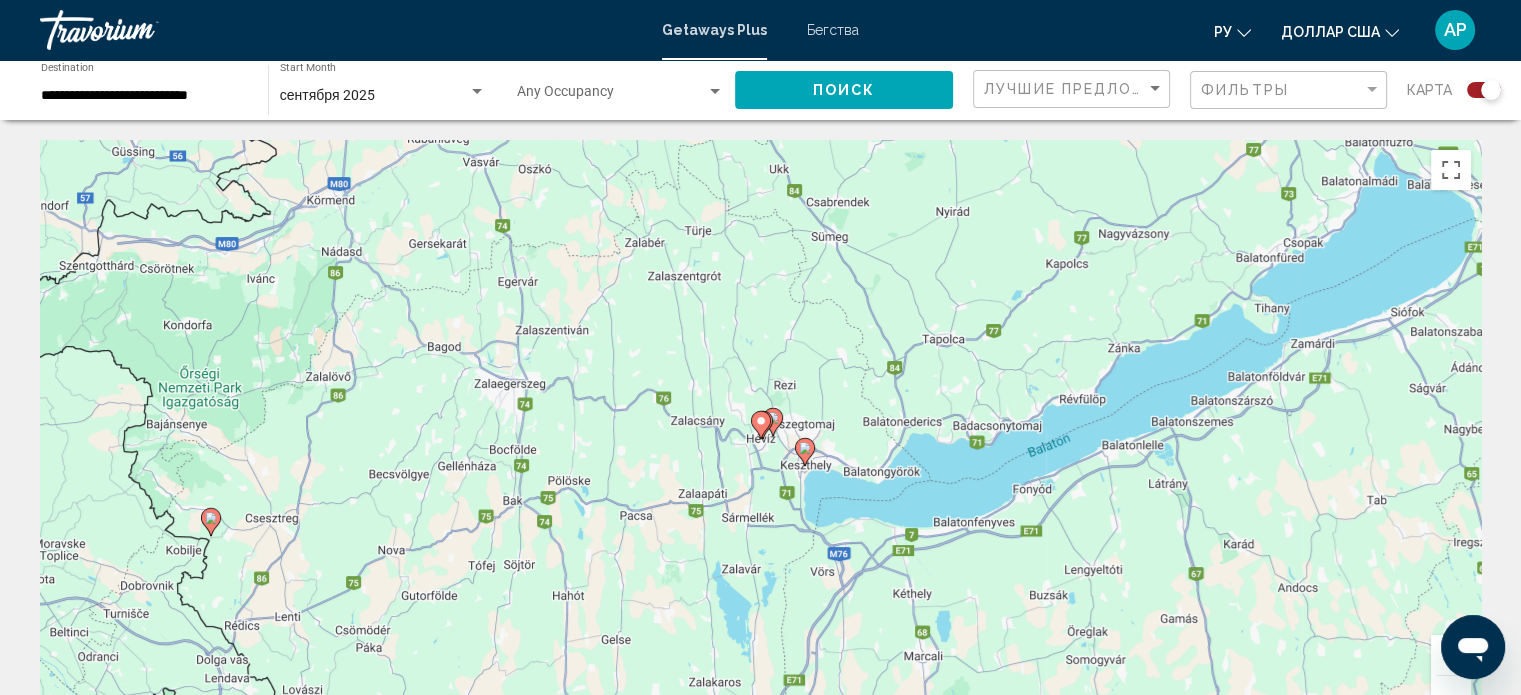 click 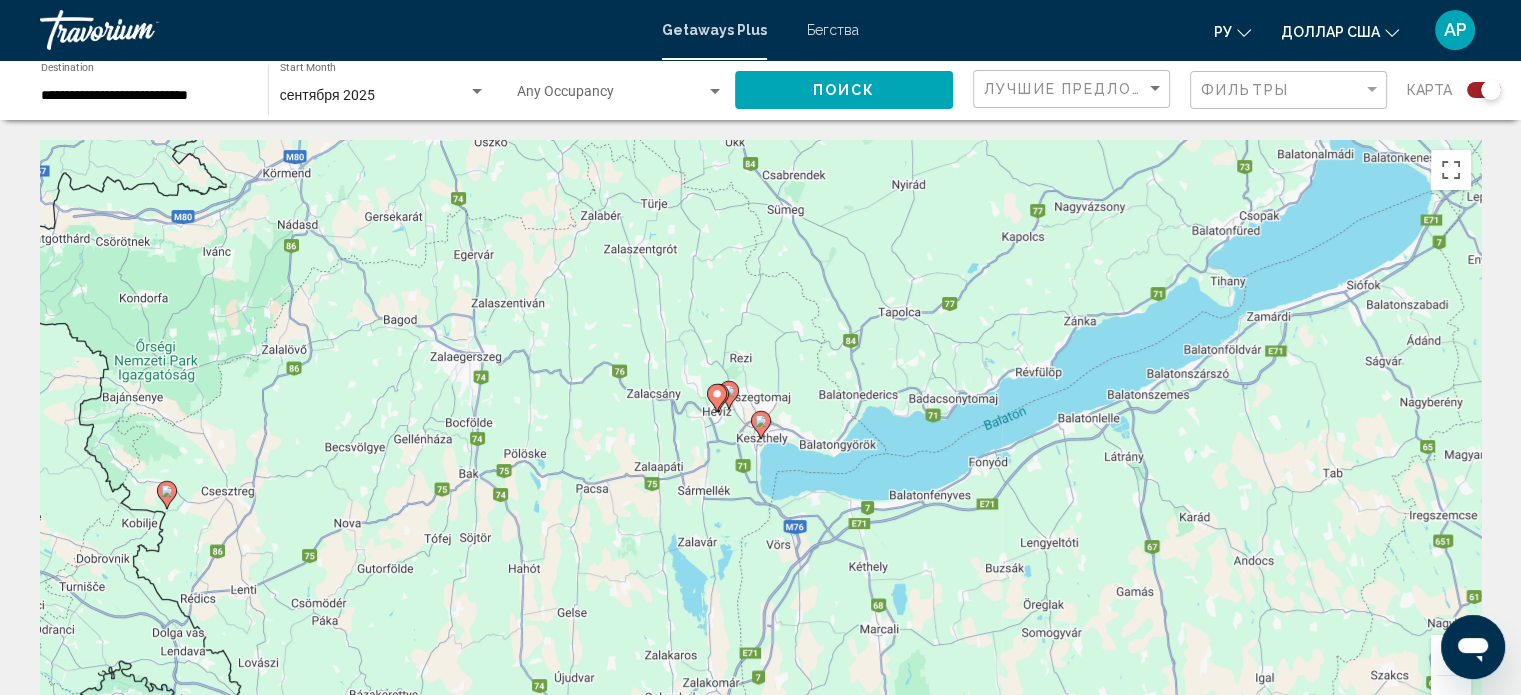 click 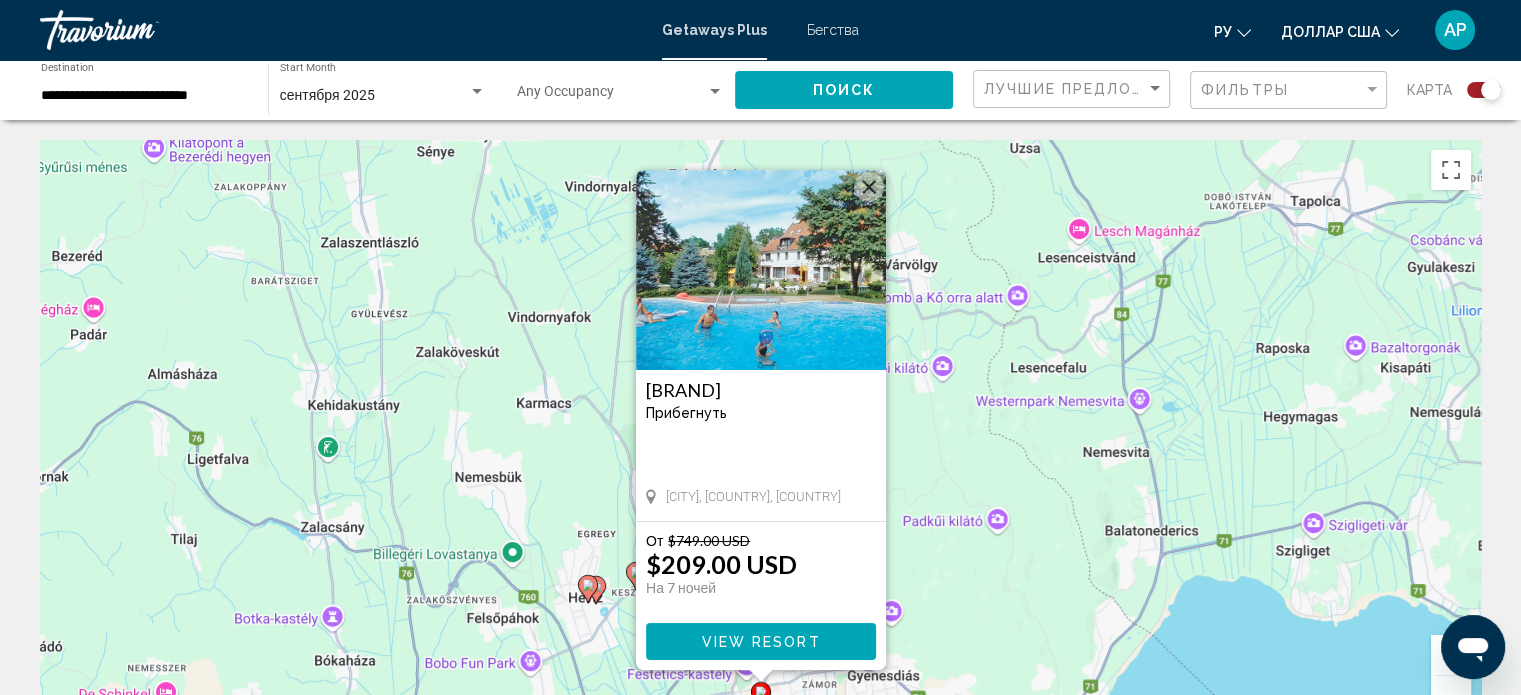 click on "[BRAND] [BRAND] - Это курорт только для взрослых" at bounding box center (761, 408) 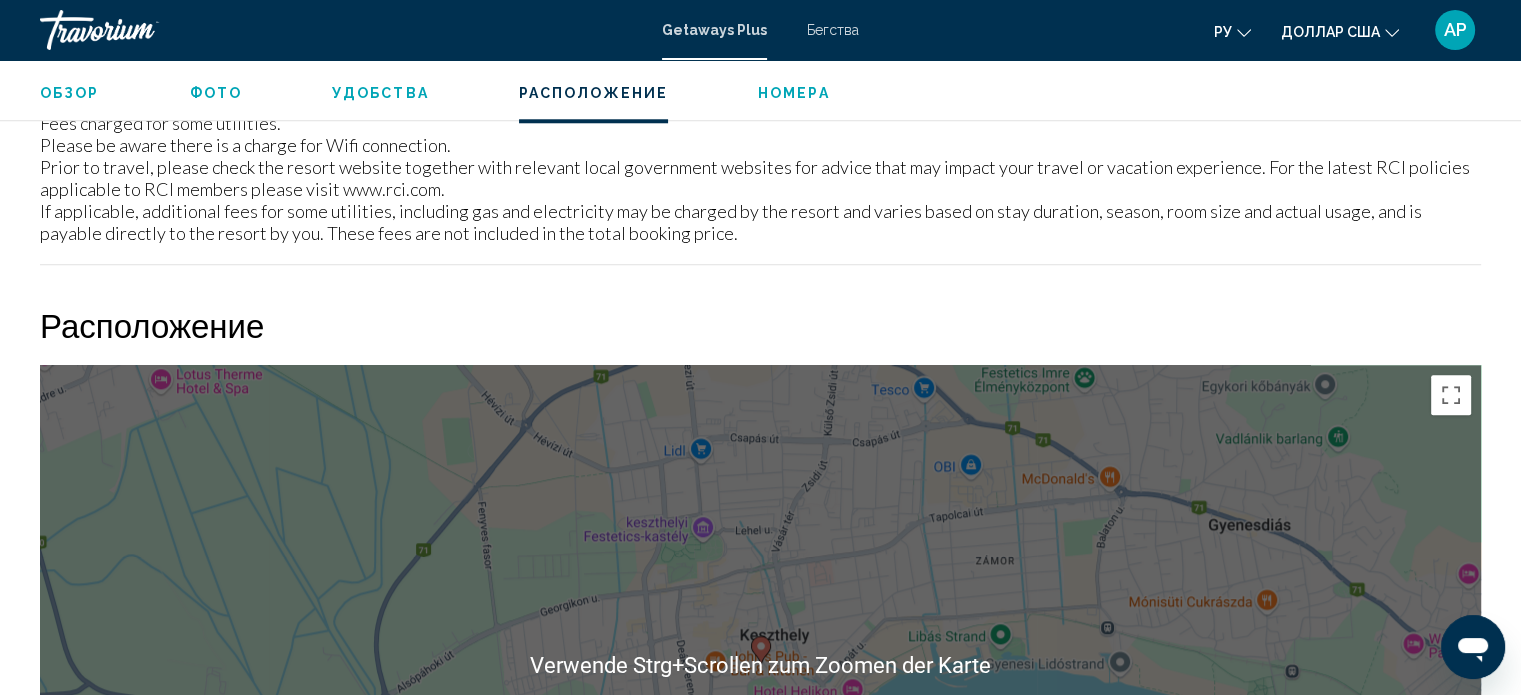 scroll, scrollTop: 2345, scrollLeft: 0, axis: vertical 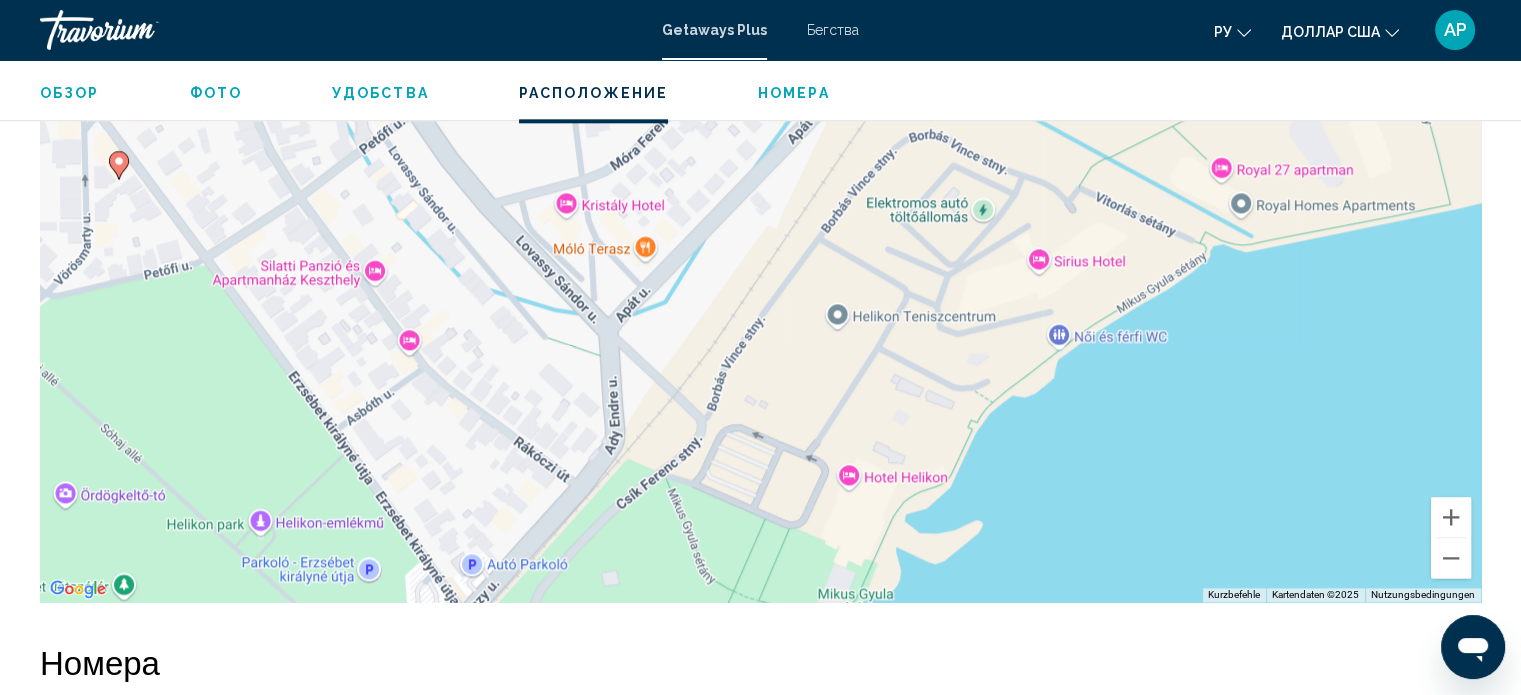 click on "Um von einem Element zum anderen zu gelangen, drückst du die Pfeiltasten entsprechend. Um den Modus zum Ziehen mit der Tastatur zu aktivieren, drückst du Alt + Eingabetaste. Wenn du den Modus aktiviert hast, kannst du die Markierung mit den Pfeiltasten verschieben. Nachdem du sie an die gewünschte Stelle gezogen bzw. verschoben hast, drückst du einfach die Eingabetaste. Durch Drücken der Esc-Taste kannst du den Vorgang abbrechen." at bounding box center [760, 302] 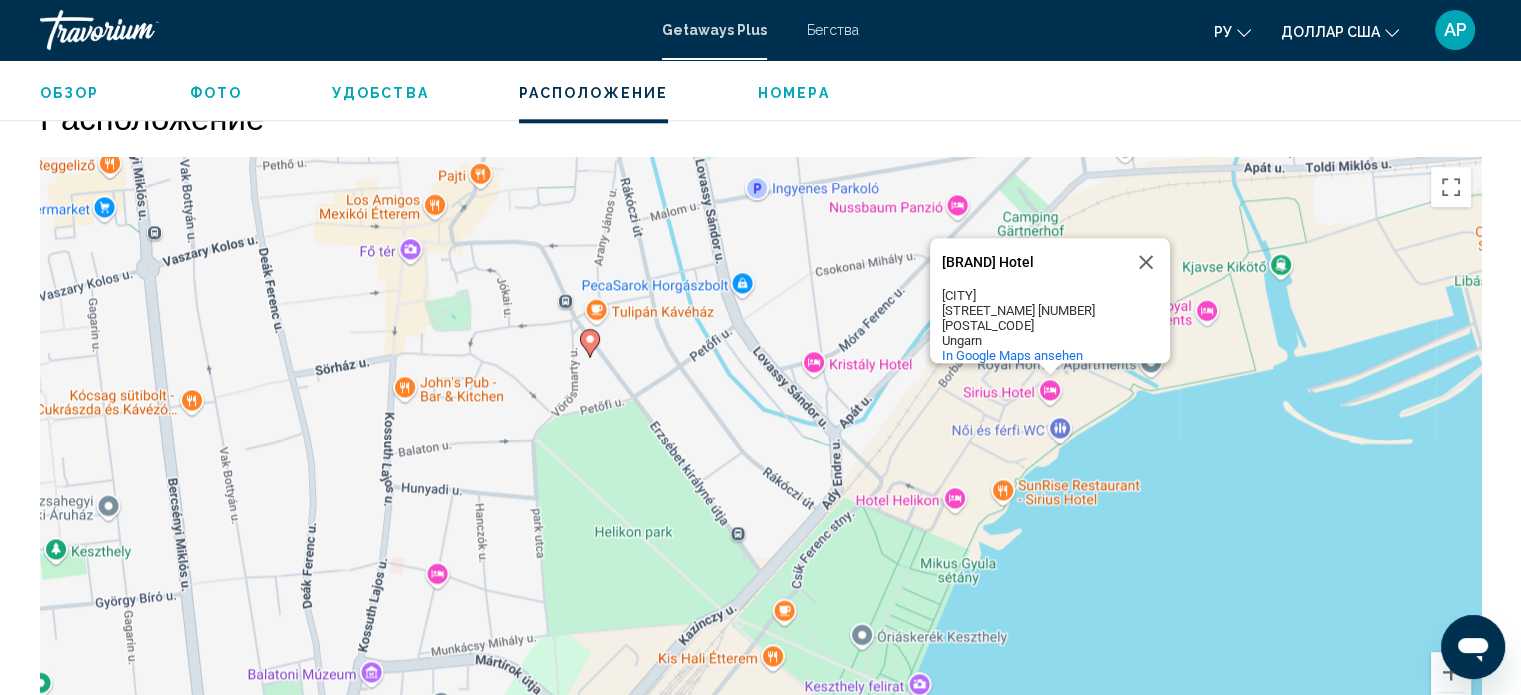 scroll, scrollTop: 2221, scrollLeft: 0, axis: vertical 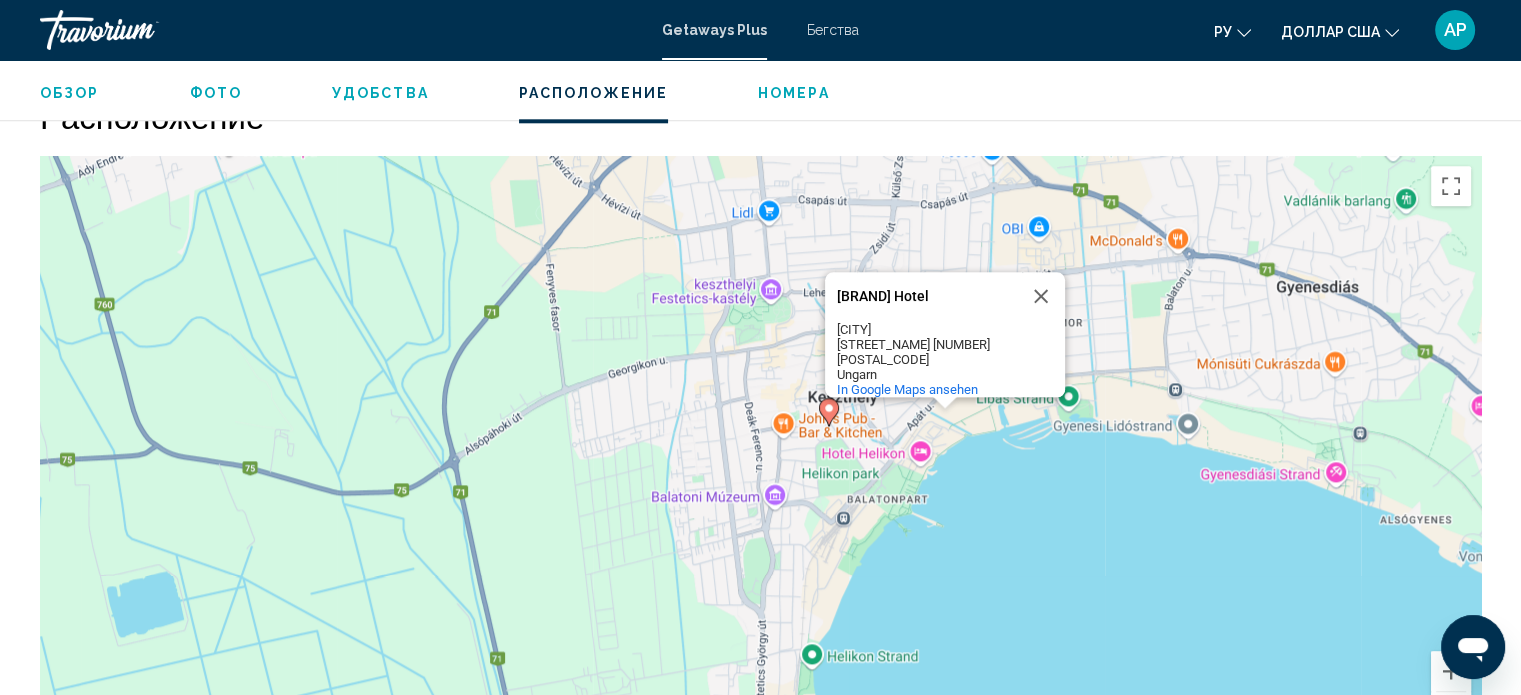 click 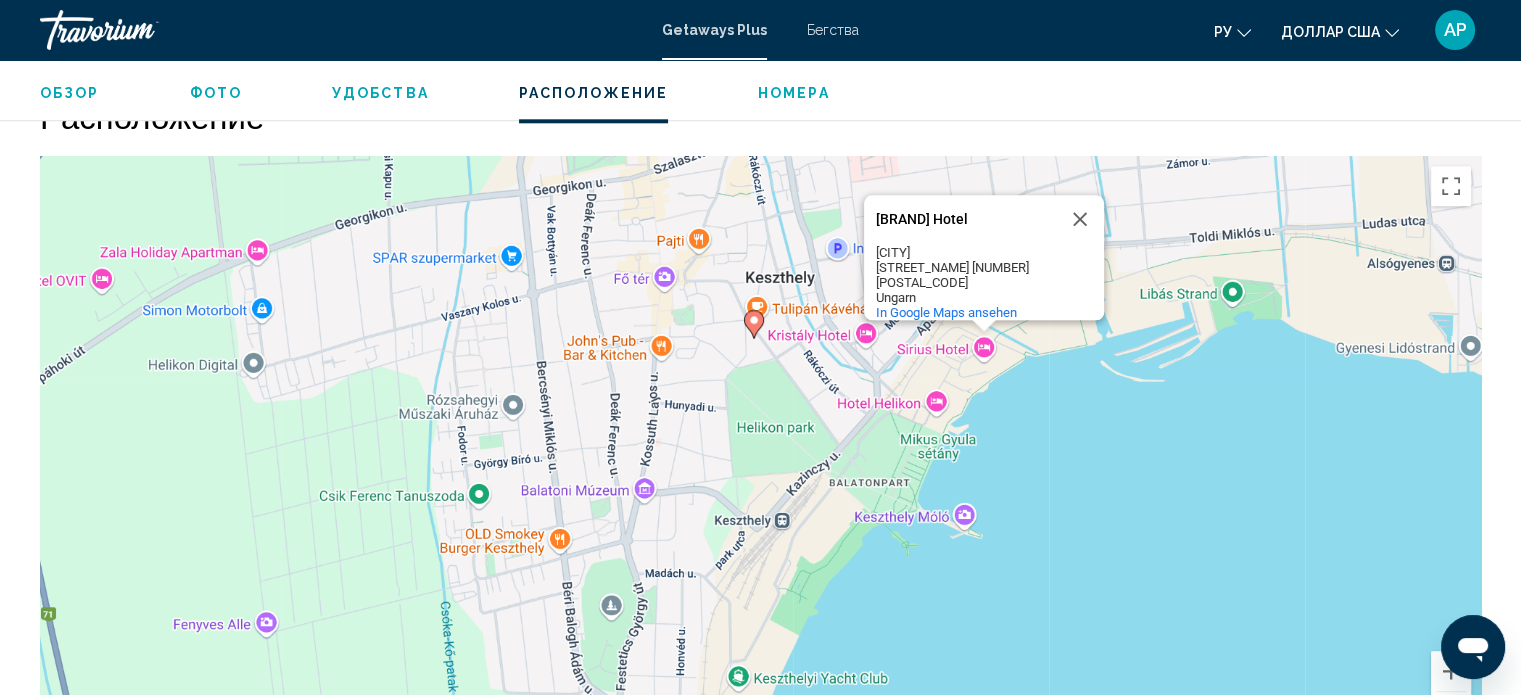 click at bounding box center (754, 324) 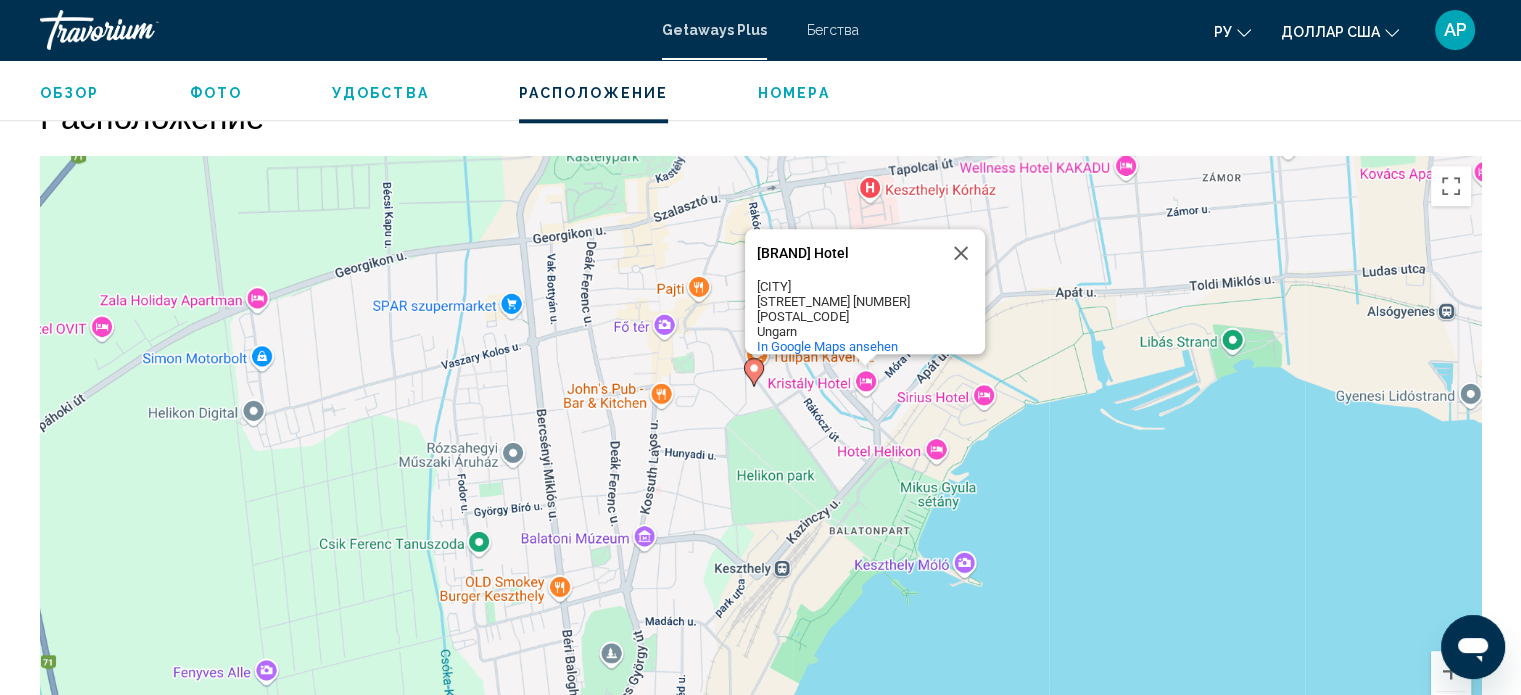 click on "Kristály Hotel Kristály Hotel Keszthely Lovassy S.u 20 8360 Ungarn In Google Maps ansehen" at bounding box center [865, 291] 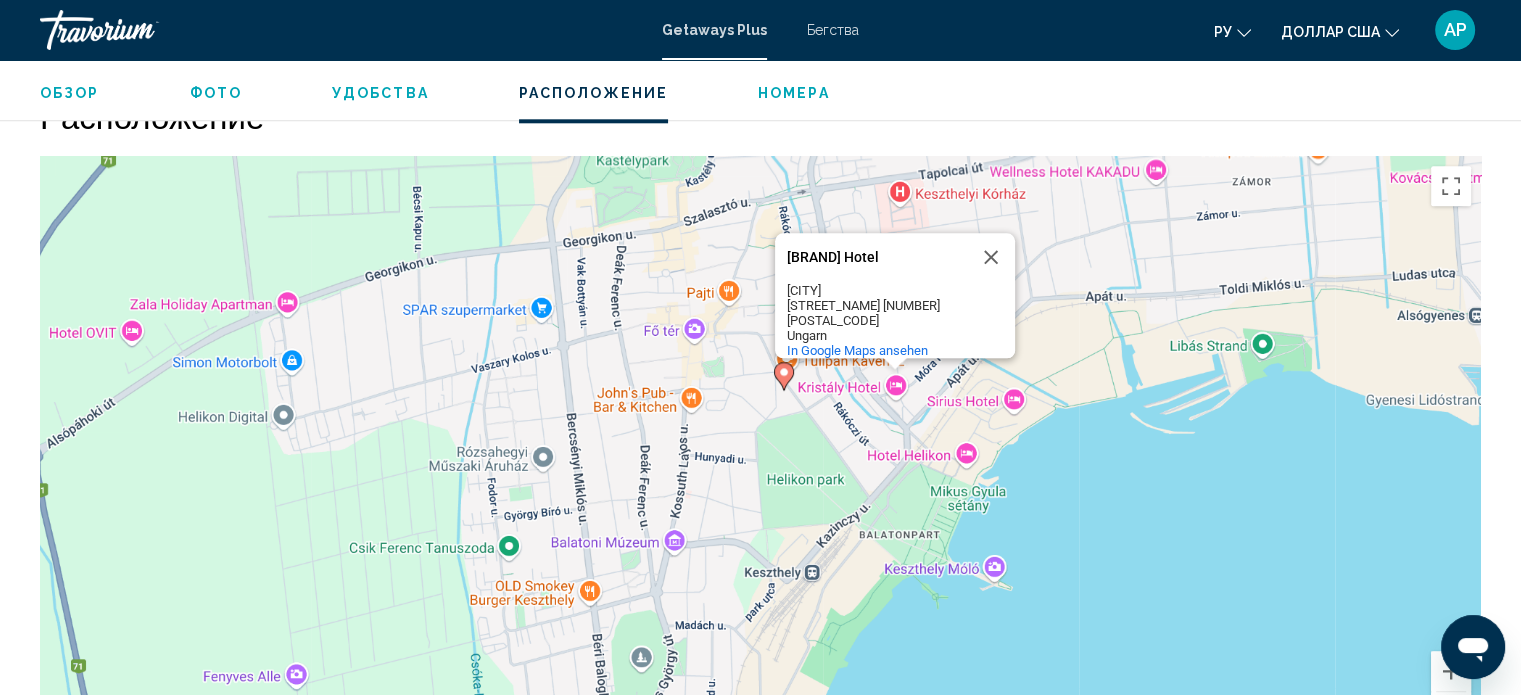 click 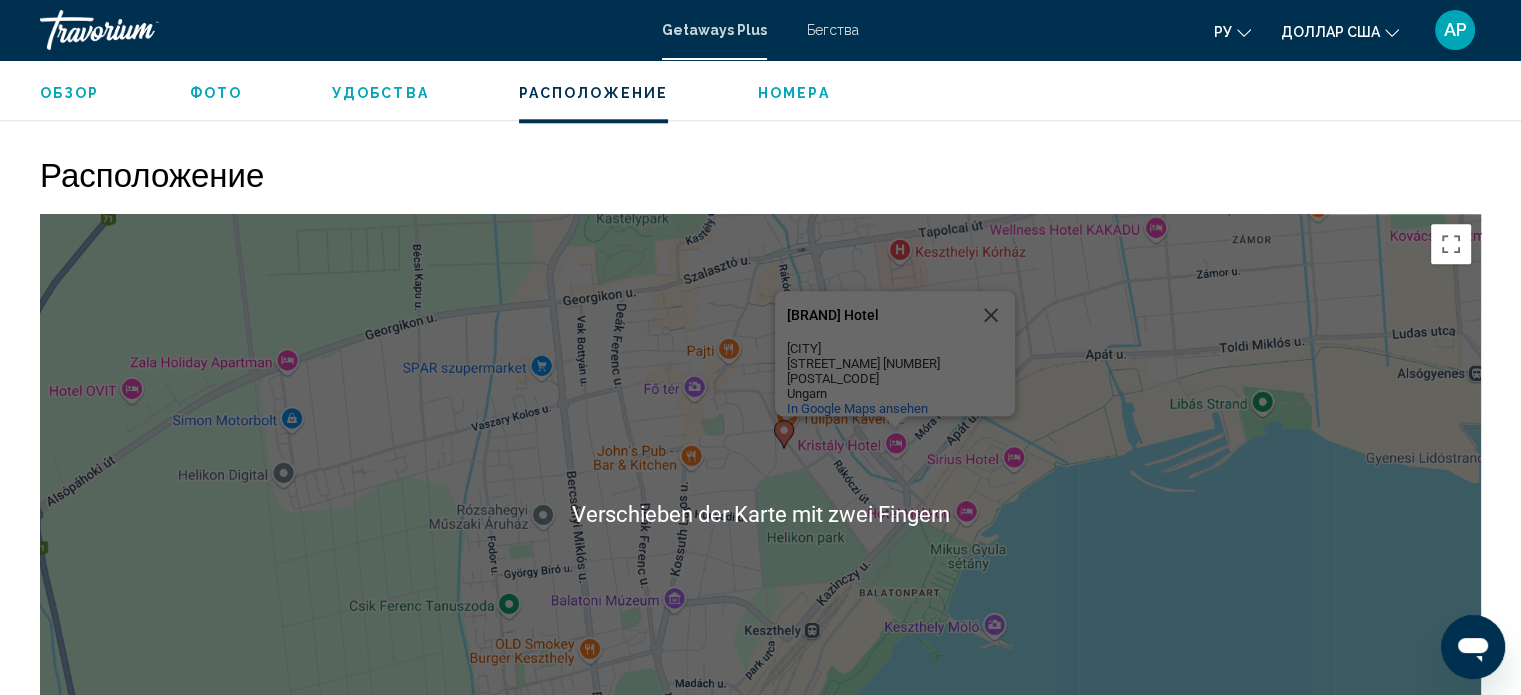 scroll, scrollTop: 2161, scrollLeft: 0, axis: vertical 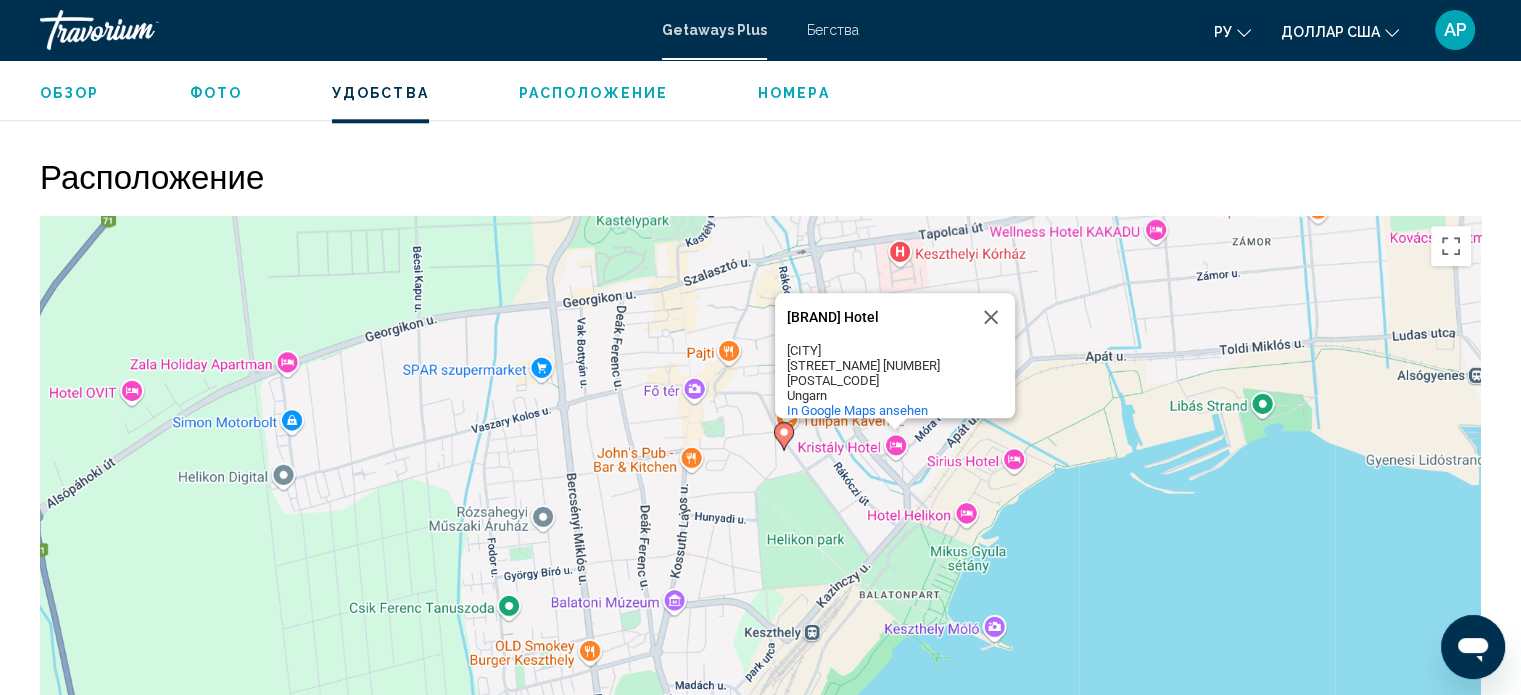 click at bounding box center (784, 436) 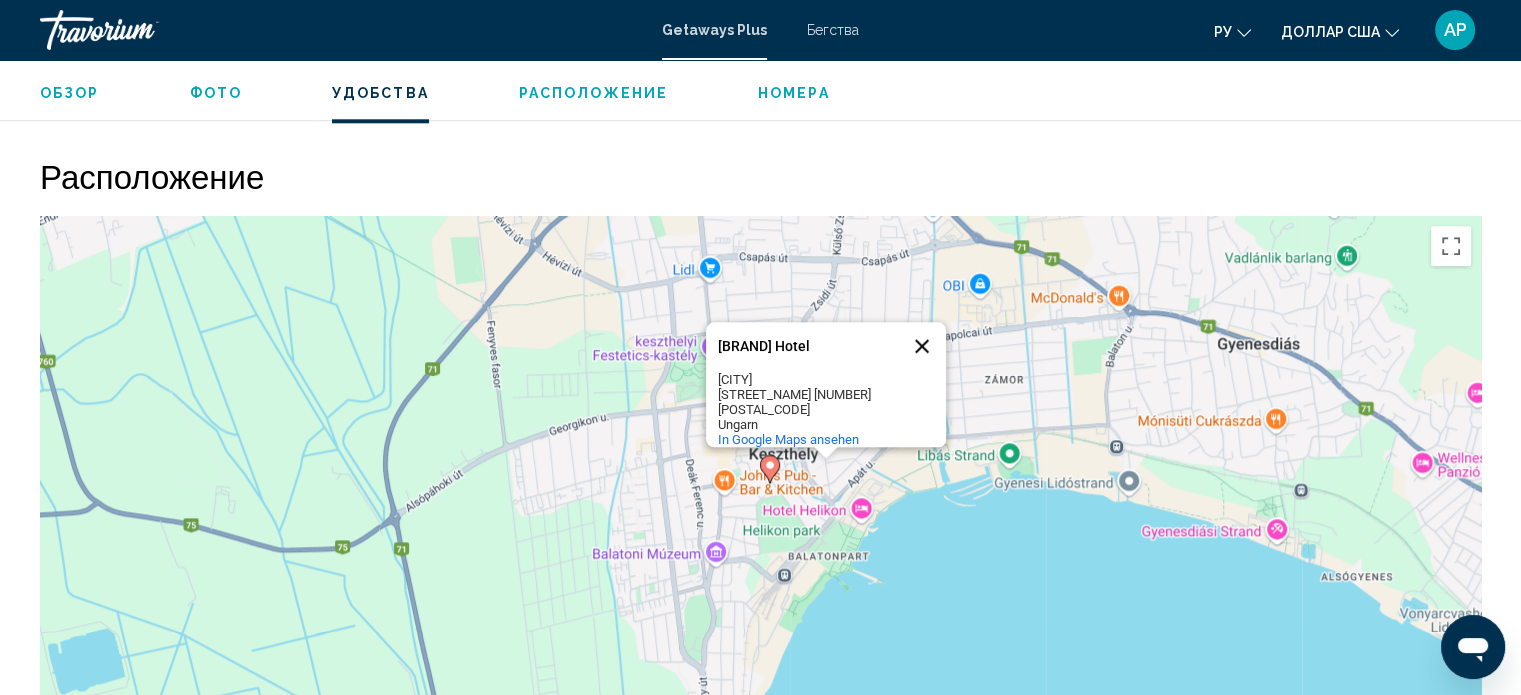 click at bounding box center (922, 346) 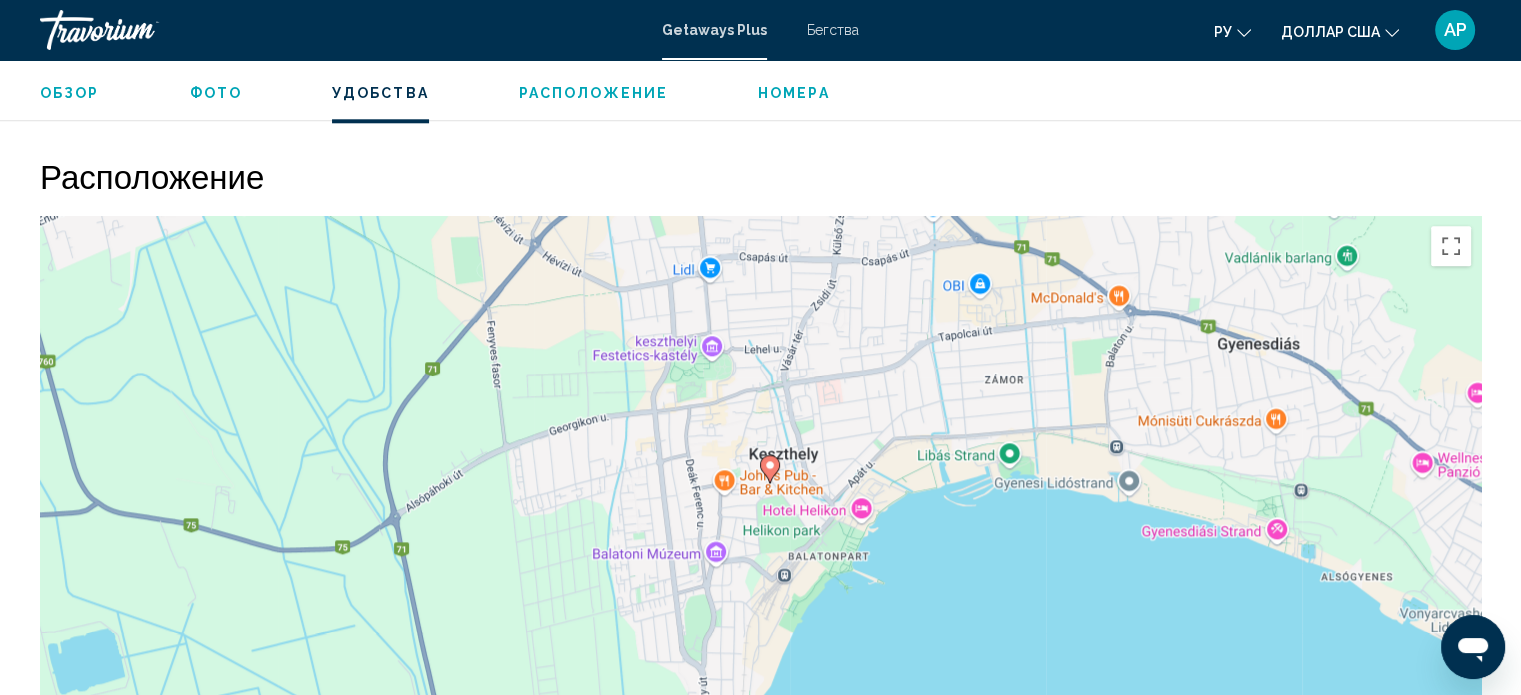 click 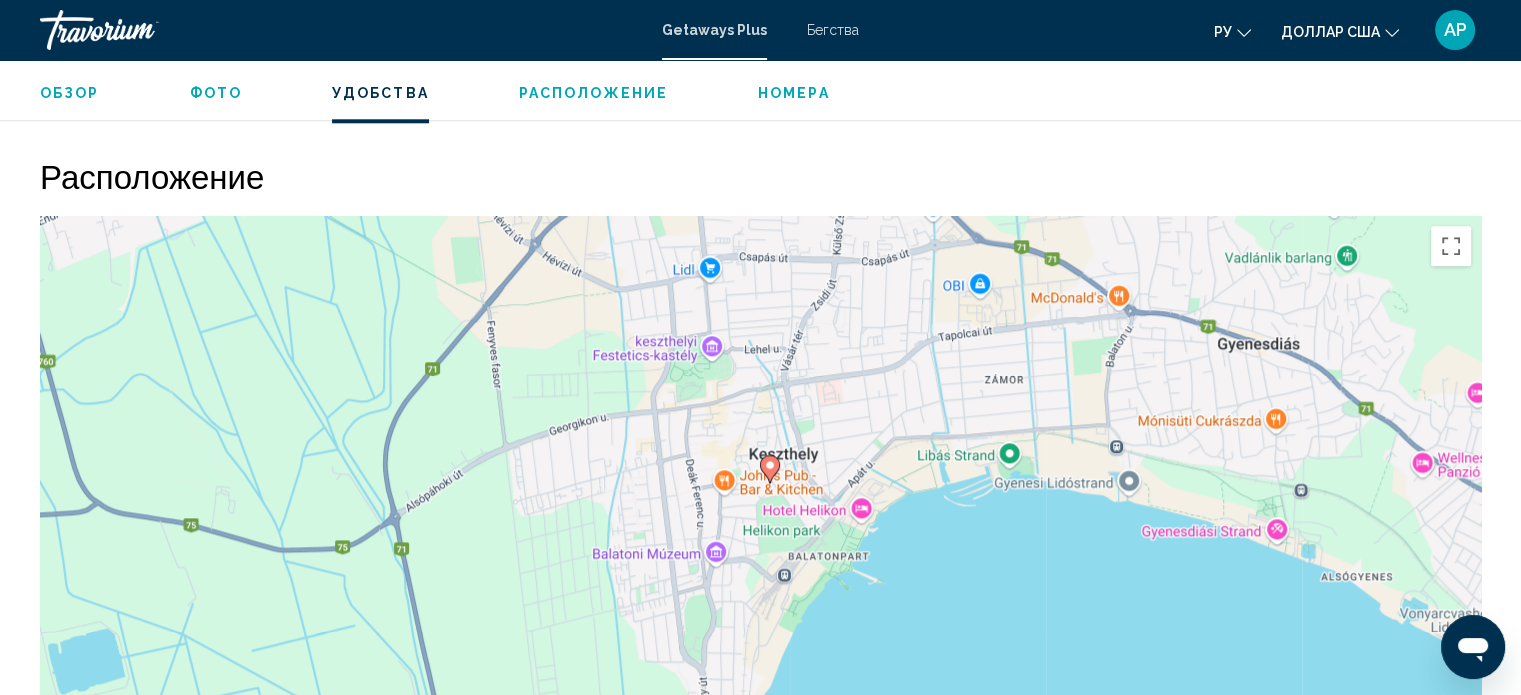 click 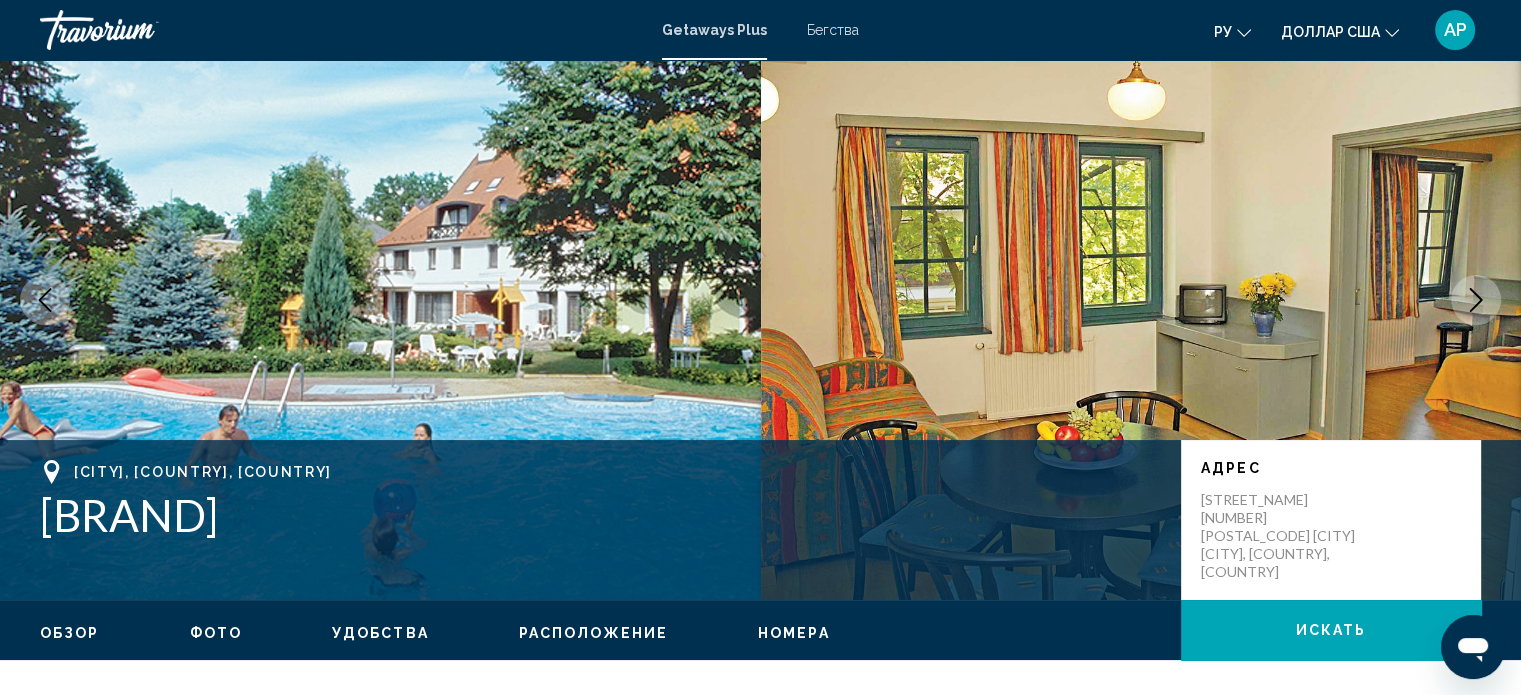 scroll, scrollTop: 0, scrollLeft: 0, axis: both 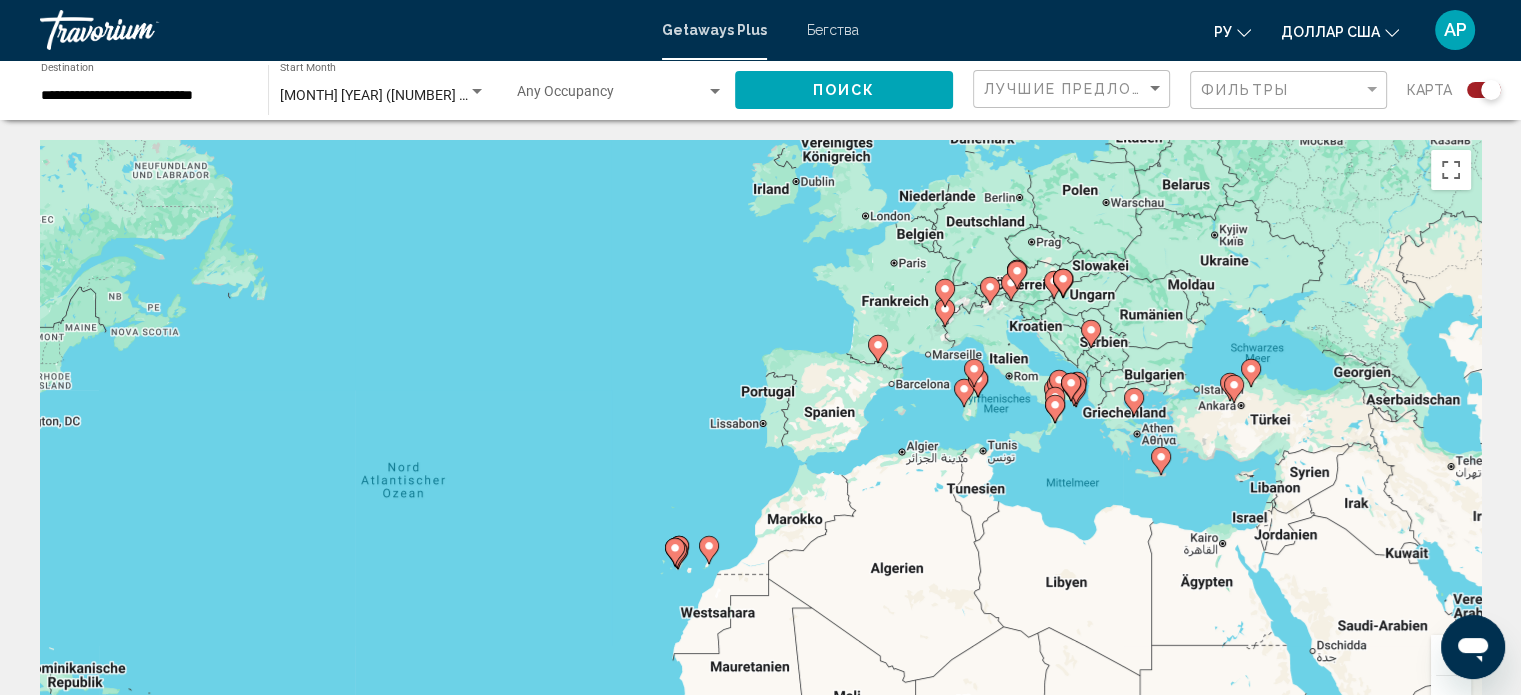 click at bounding box center [1063, 283] 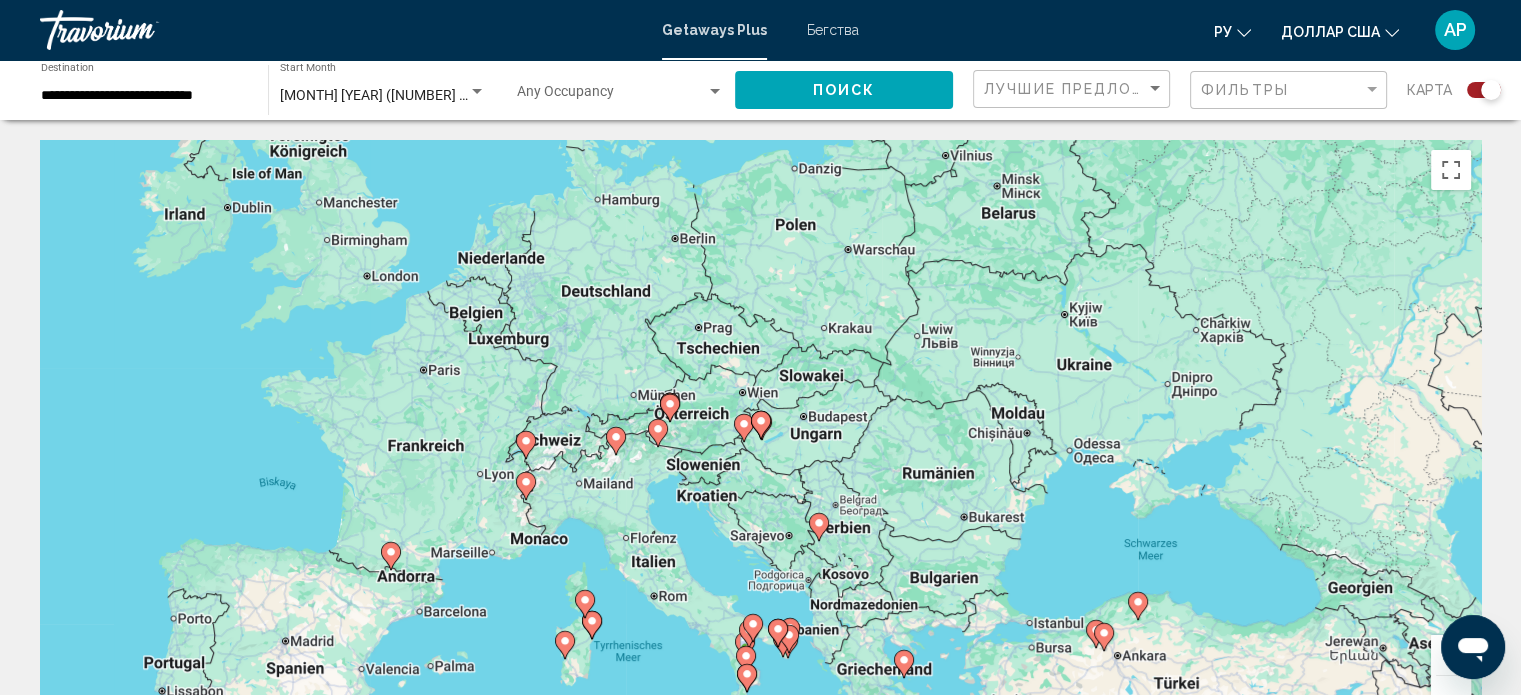 click at bounding box center [761, 425] 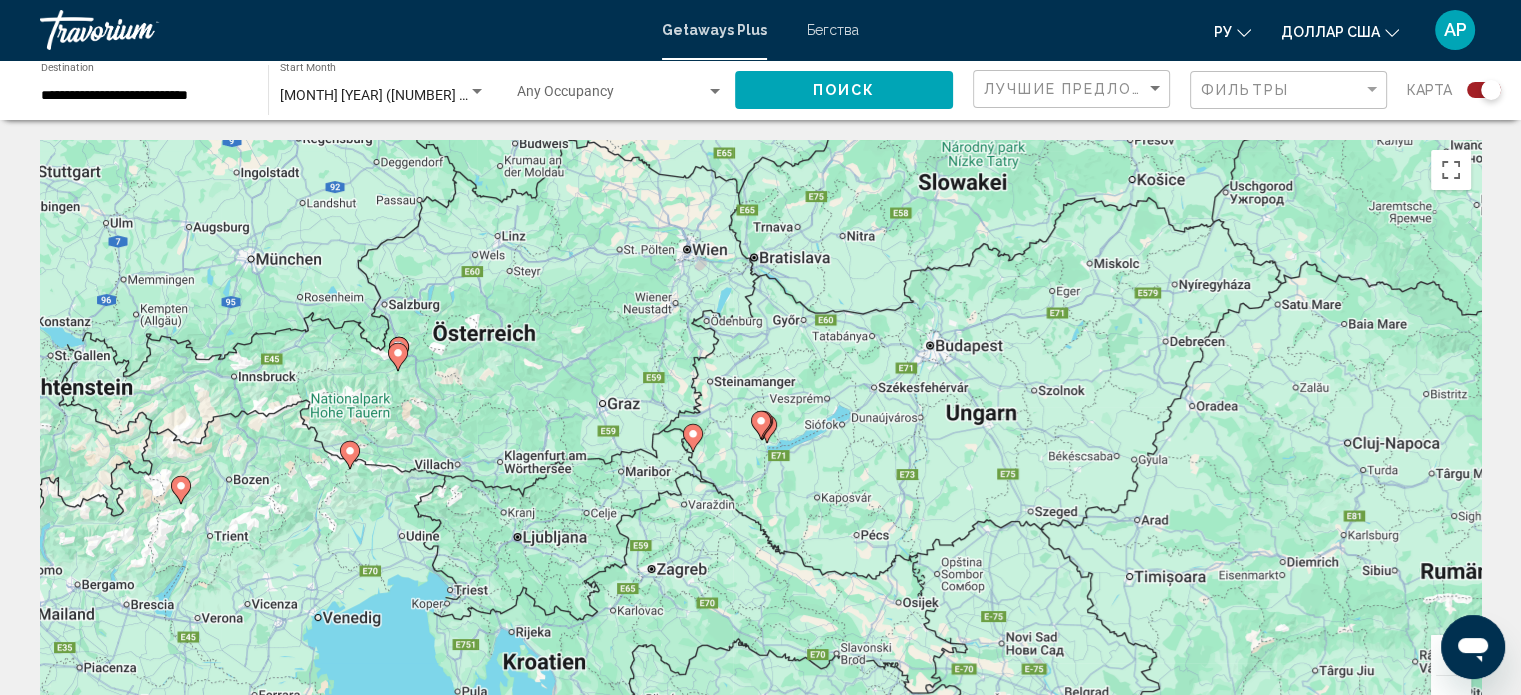 click 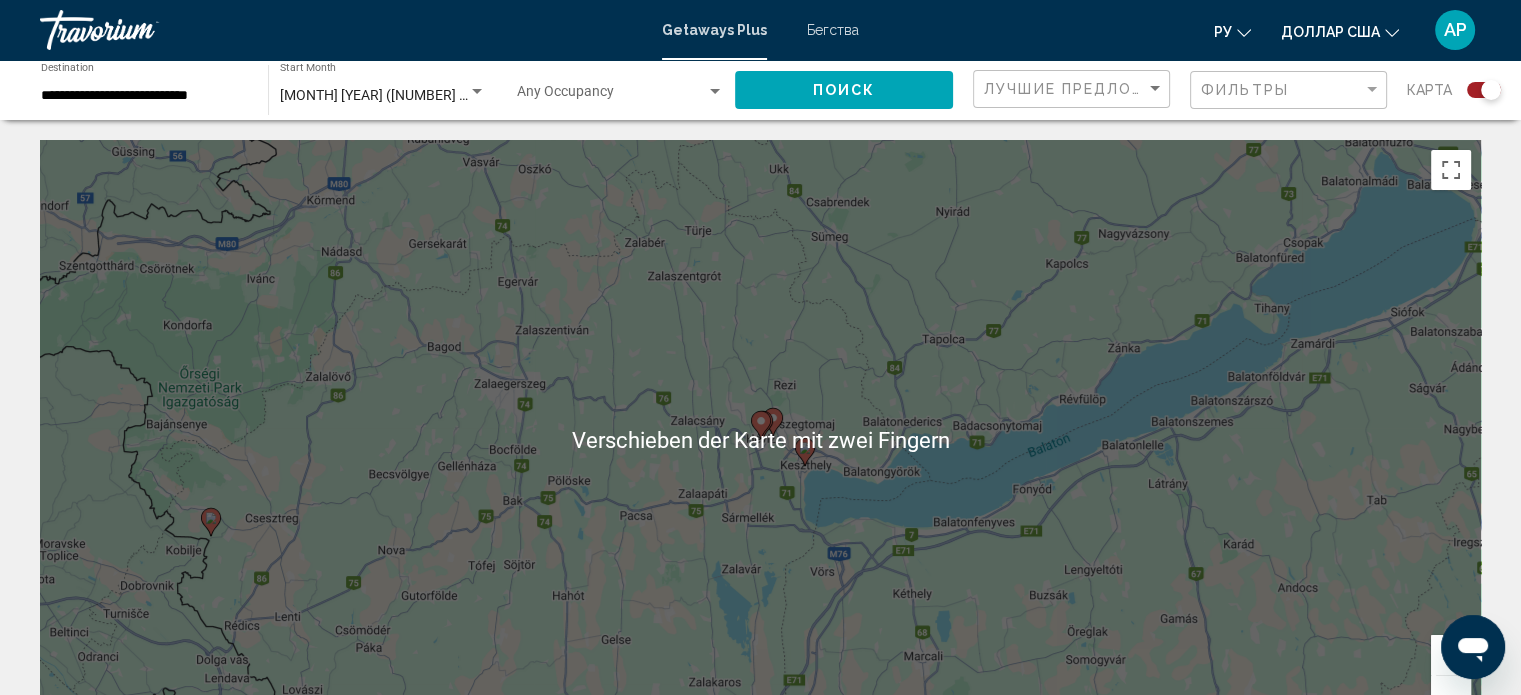 click 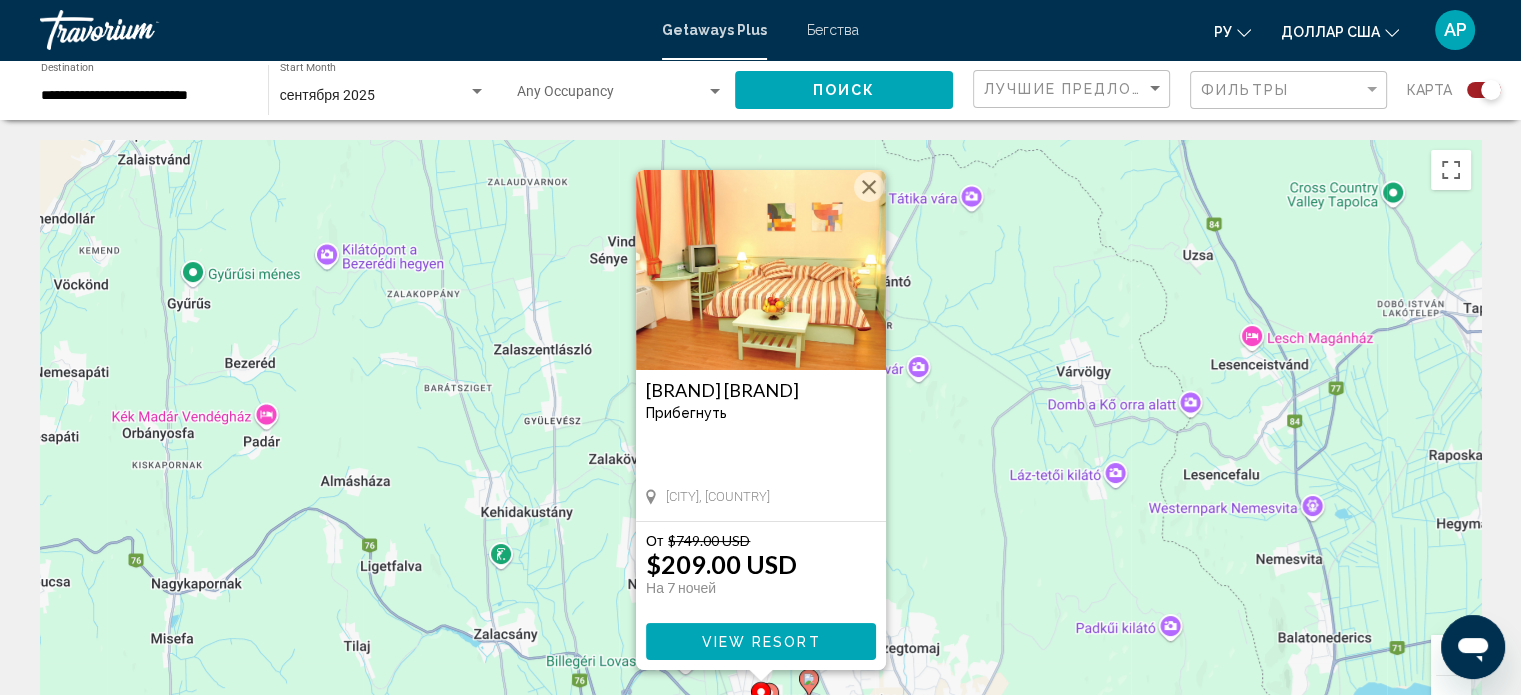 click at bounding box center [761, 270] 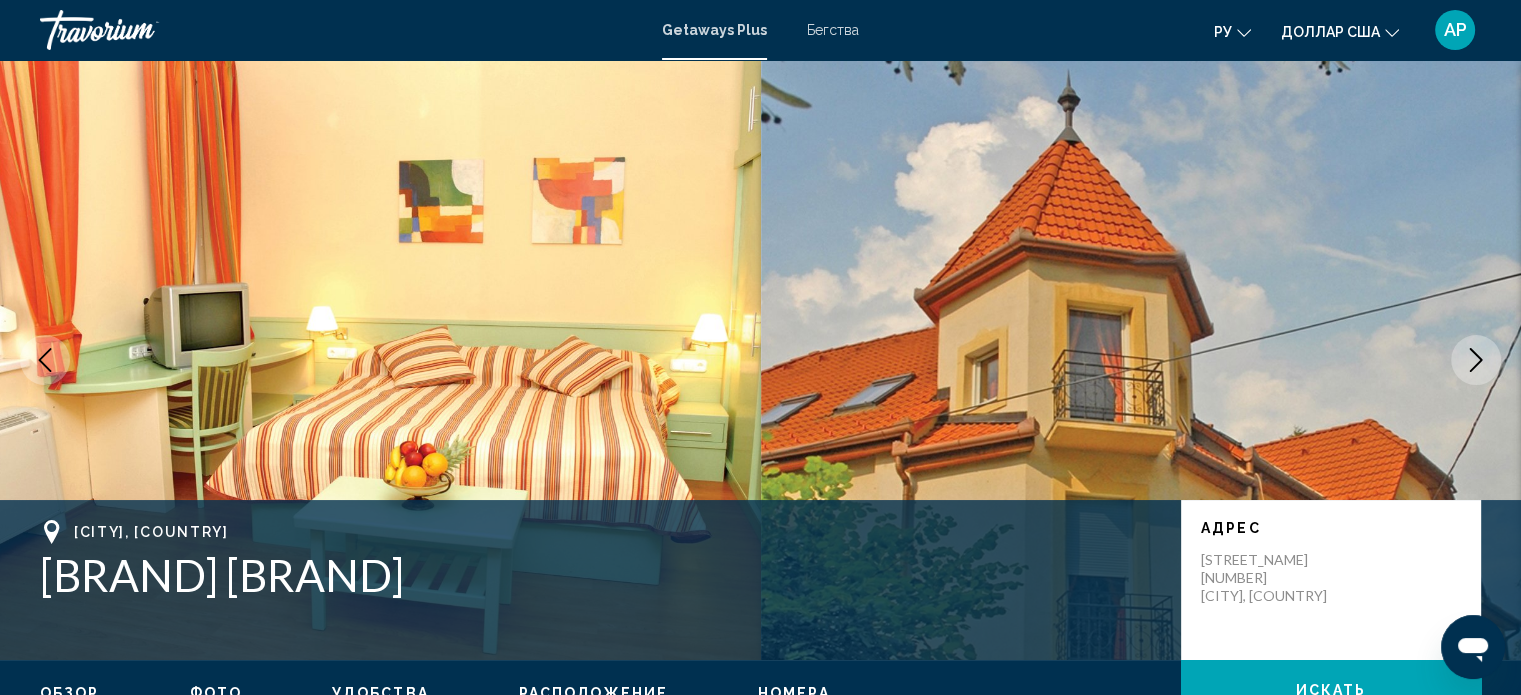 scroll, scrollTop: 12, scrollLeft: 0, axis: vertical 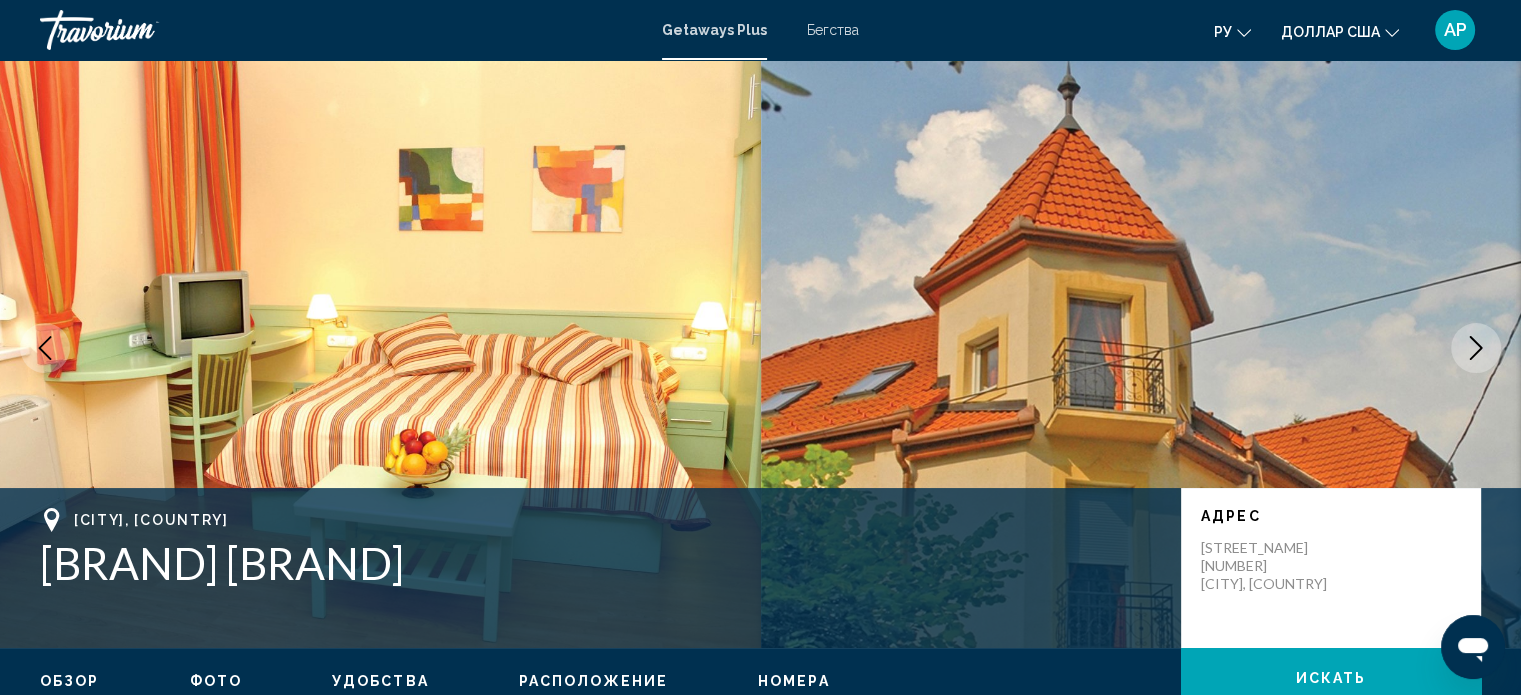 click at bounding box center (1476, 348) 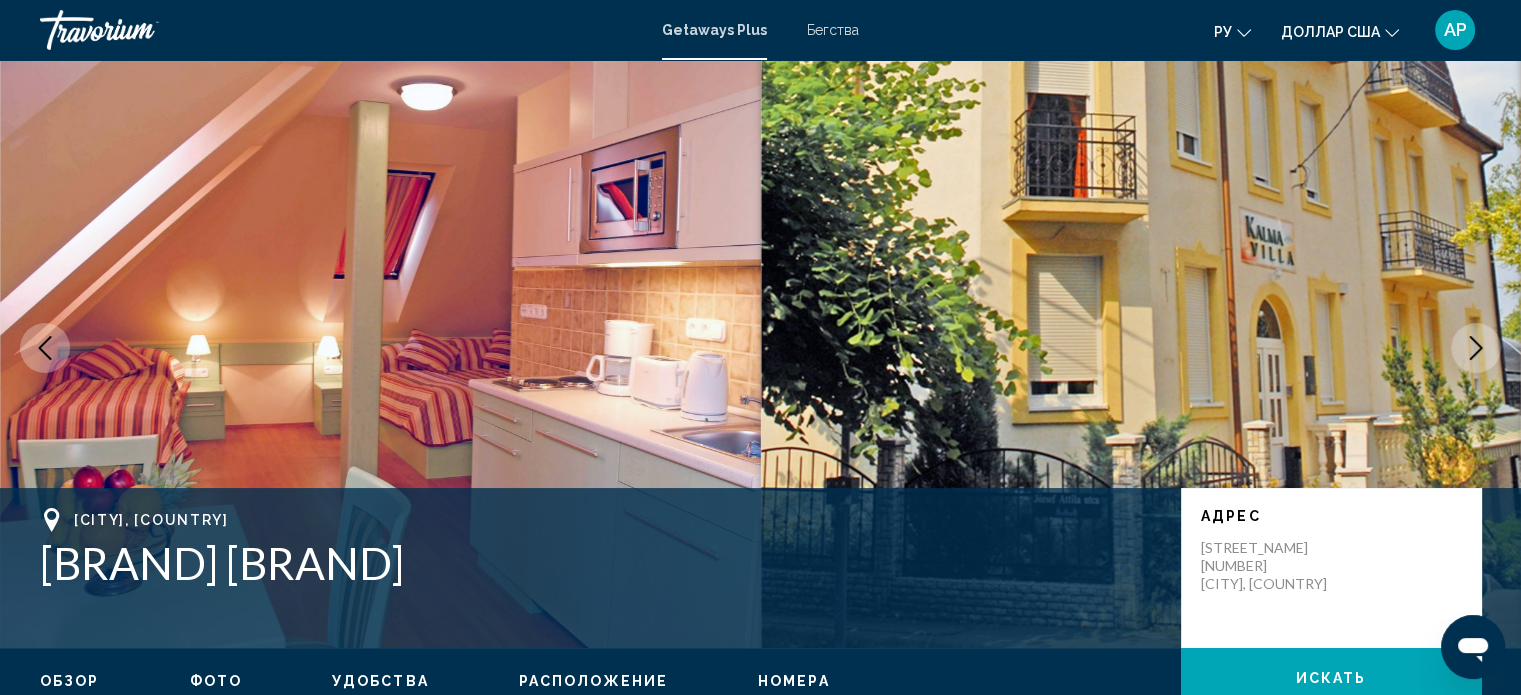 click at bounding box center [1476, 348] 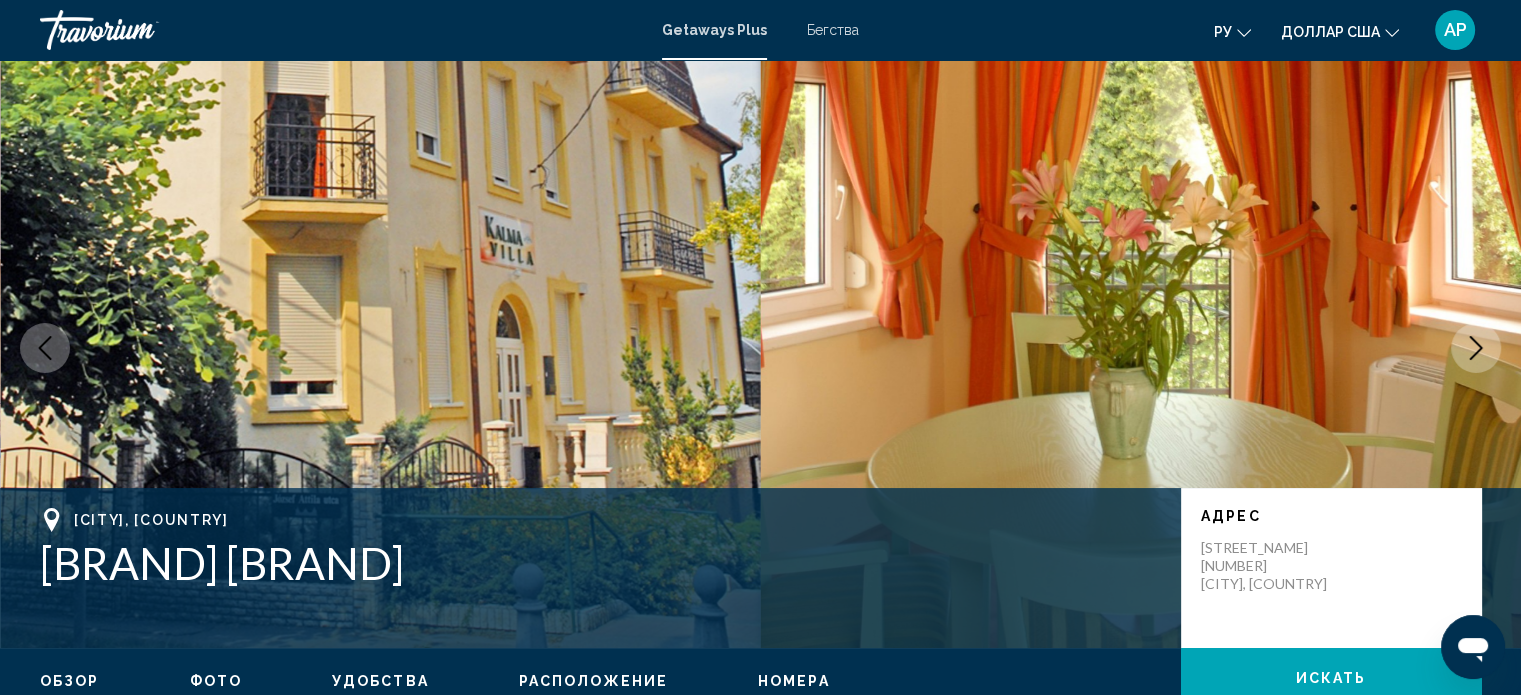 click at bounding box center (1476, 348) 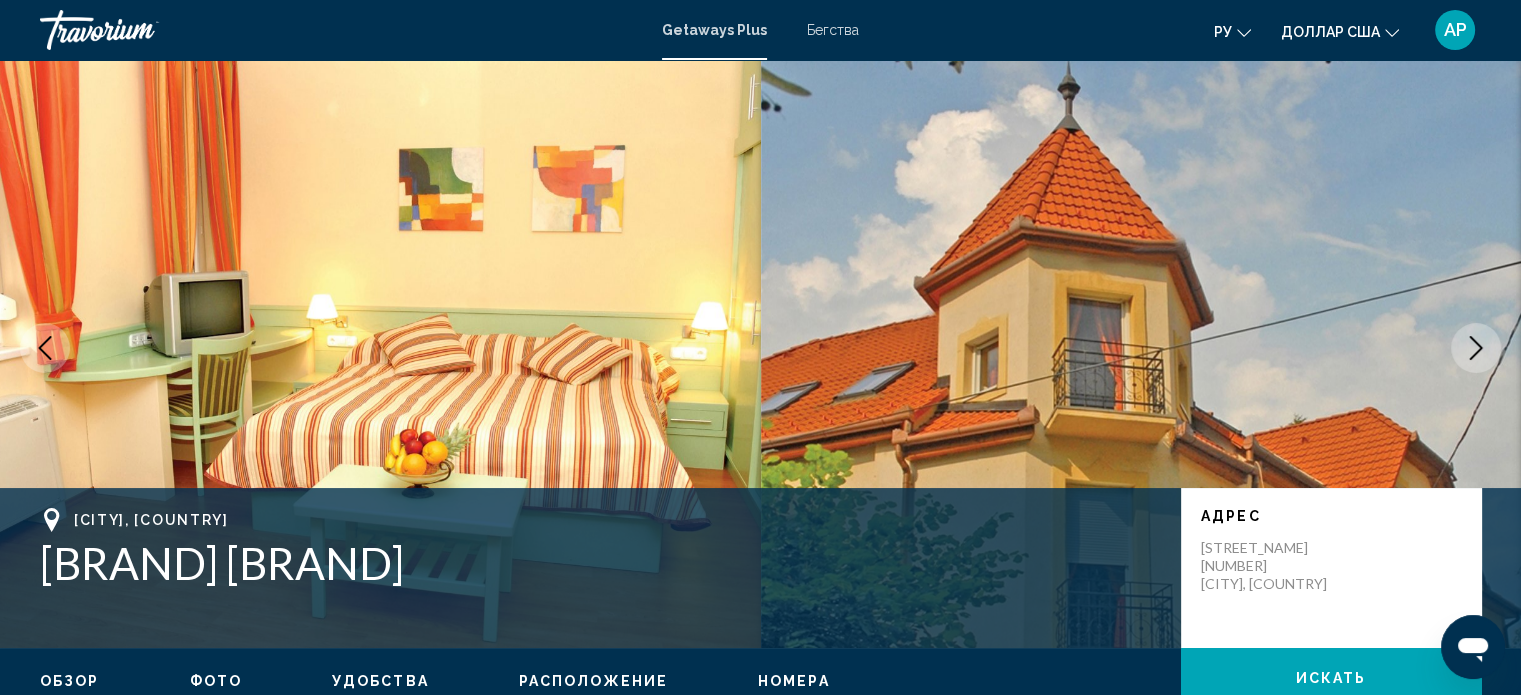click at bounding box center [1476, 348] 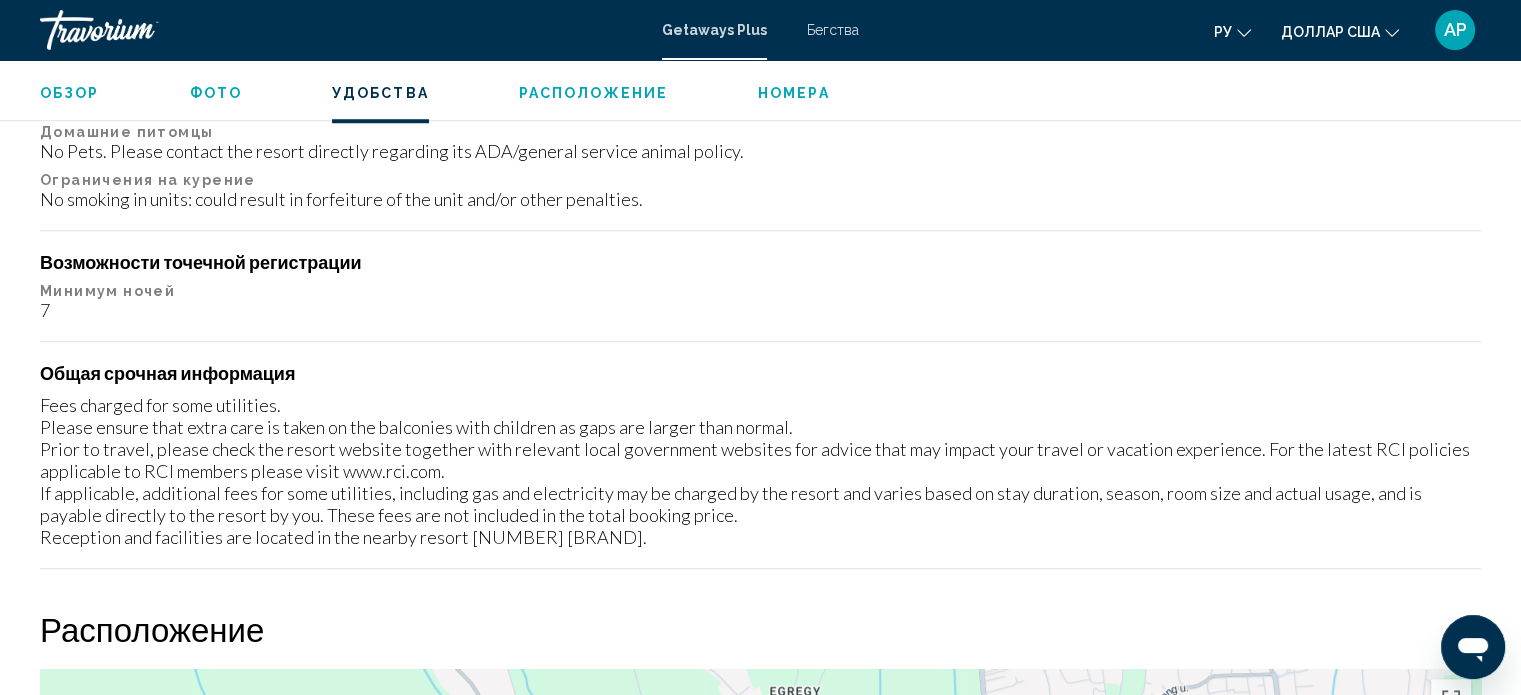 scroll, scrollTop: 1713, scrollLeft: 0, axis: vertical 